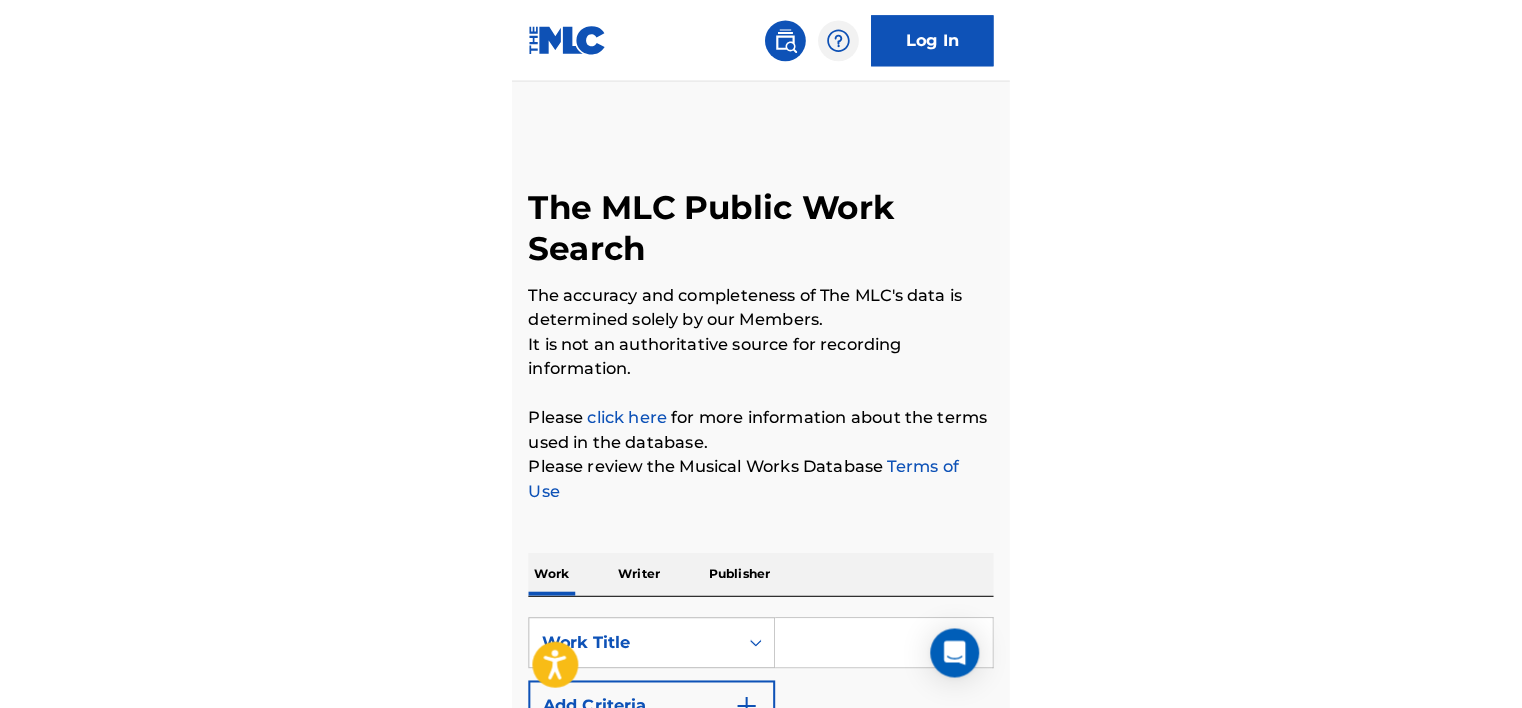 scroll, scrollTop: 0, scrollLeft: 0, axis: both 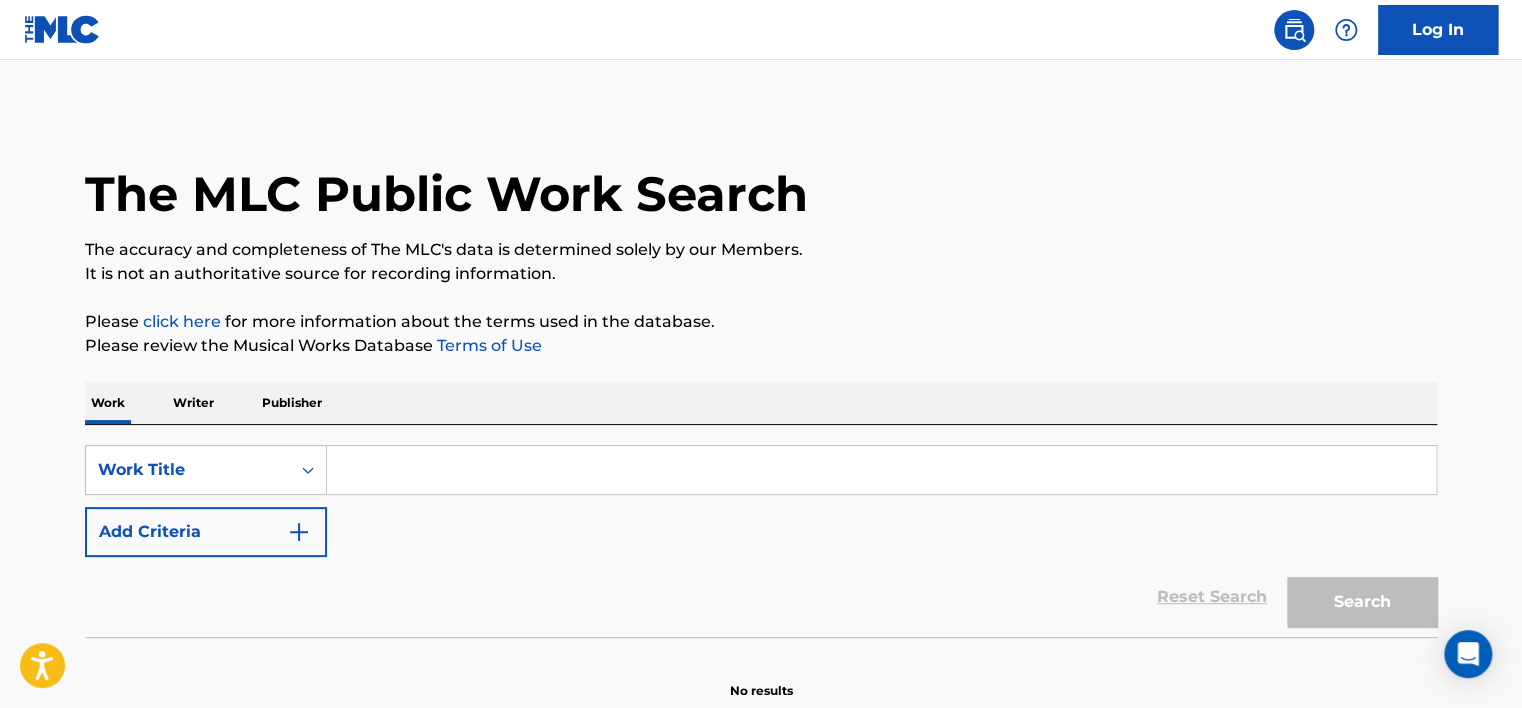 click at bounding box center [299, 532] 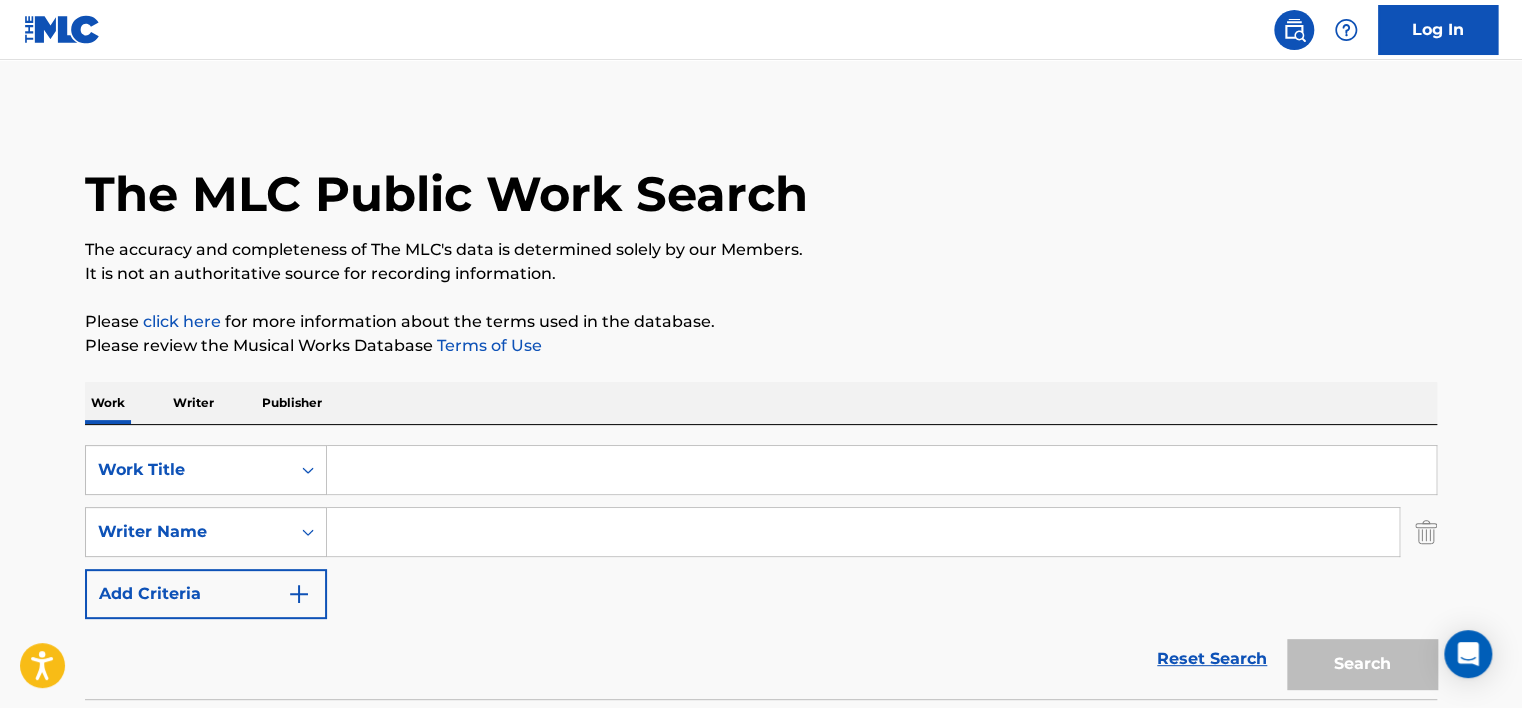 click at bounding box center [863, 532] 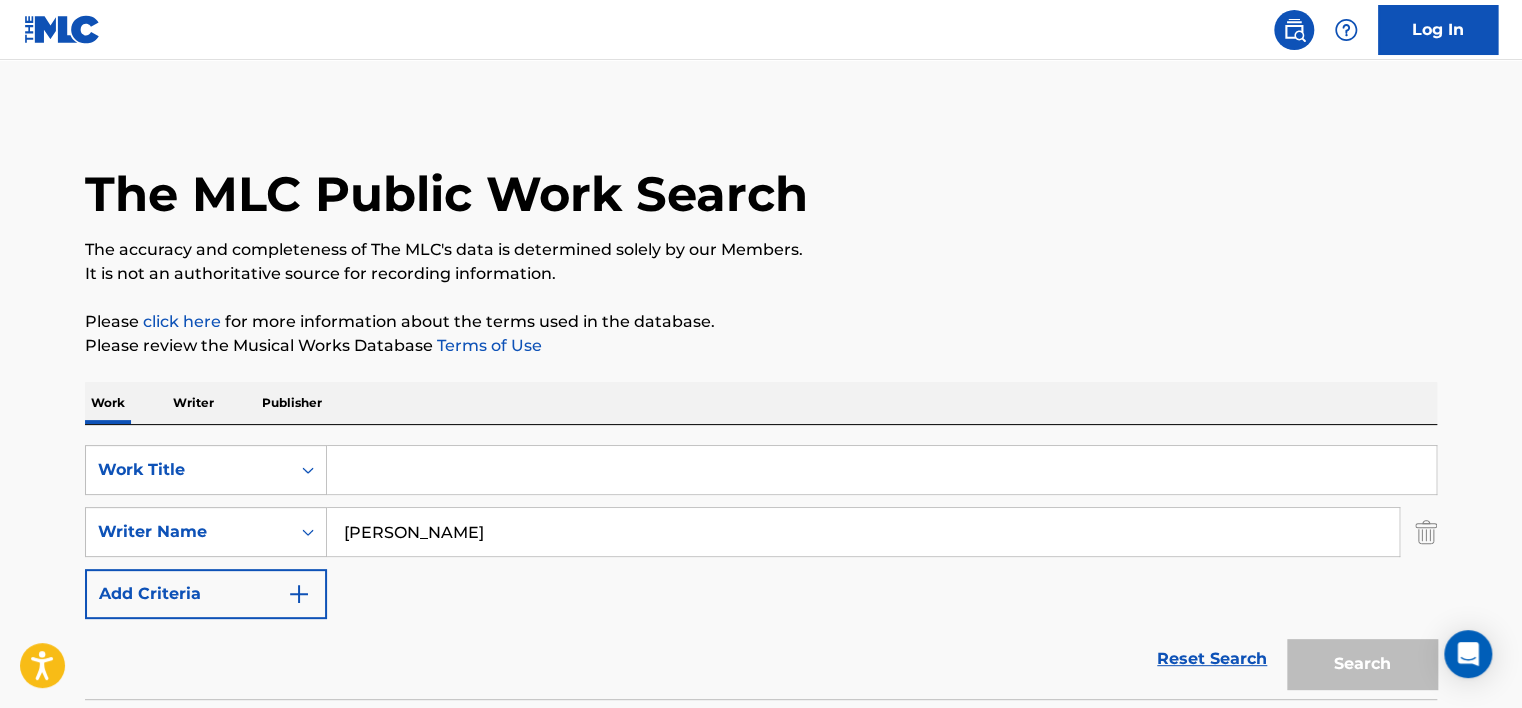 type on "[PERSON_NAME]" 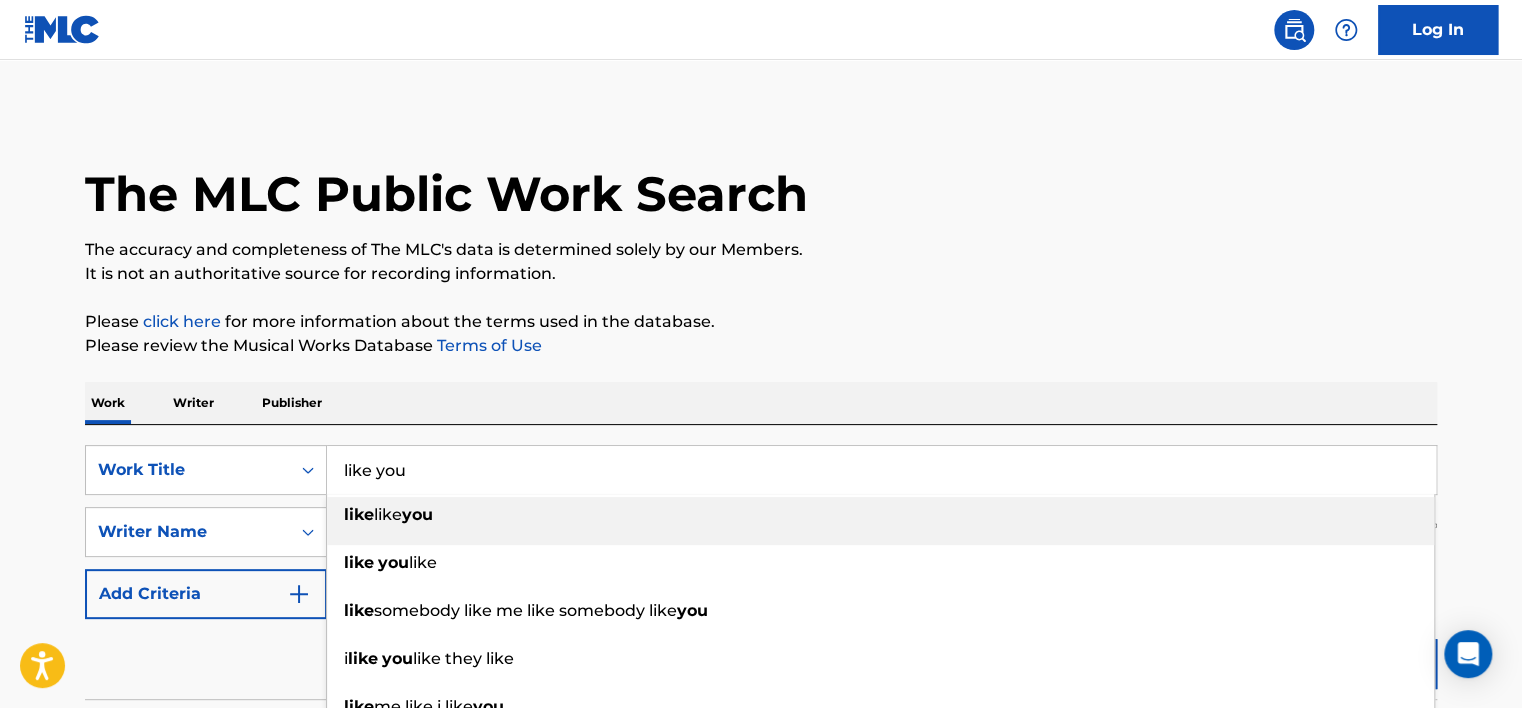 type on "like you" 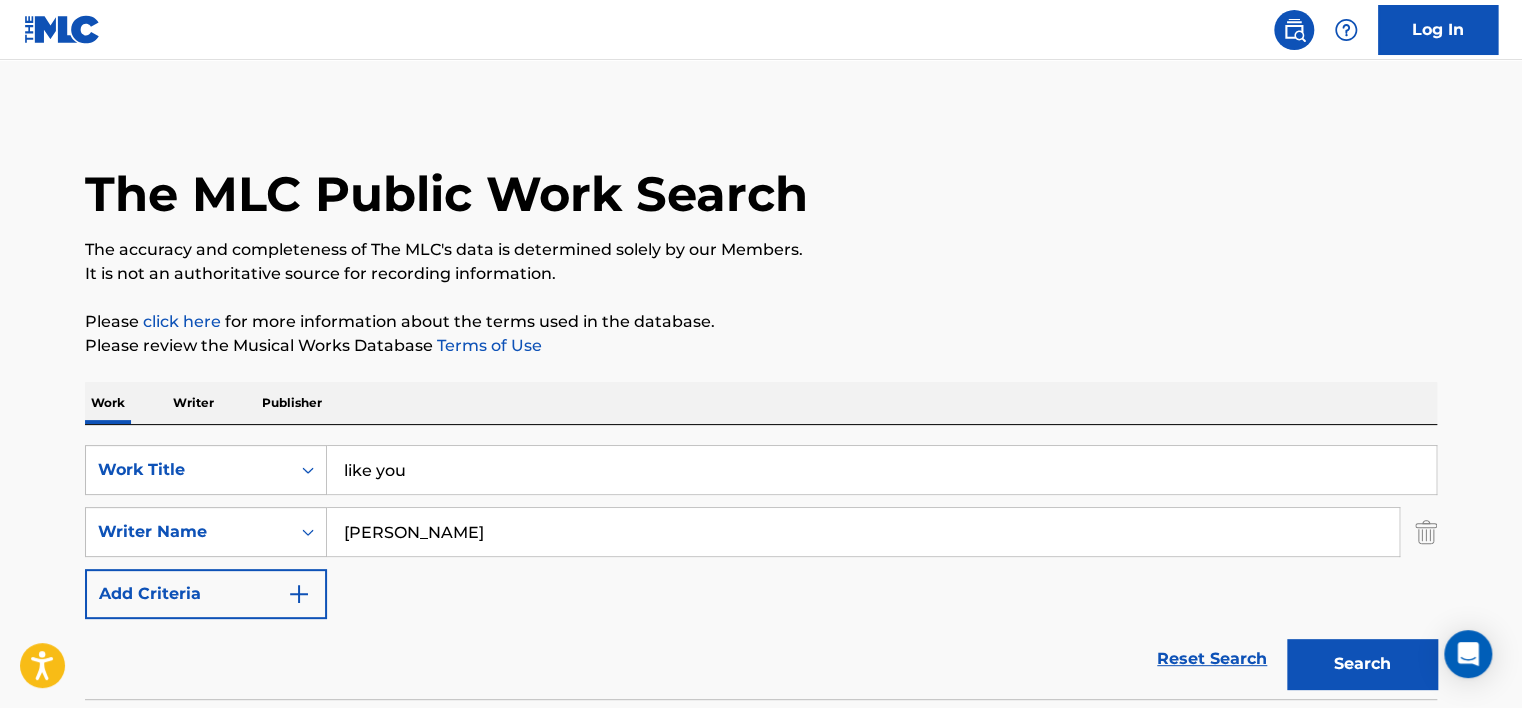 click on "Work Writer Publisher" at bounding box center [761, 403] 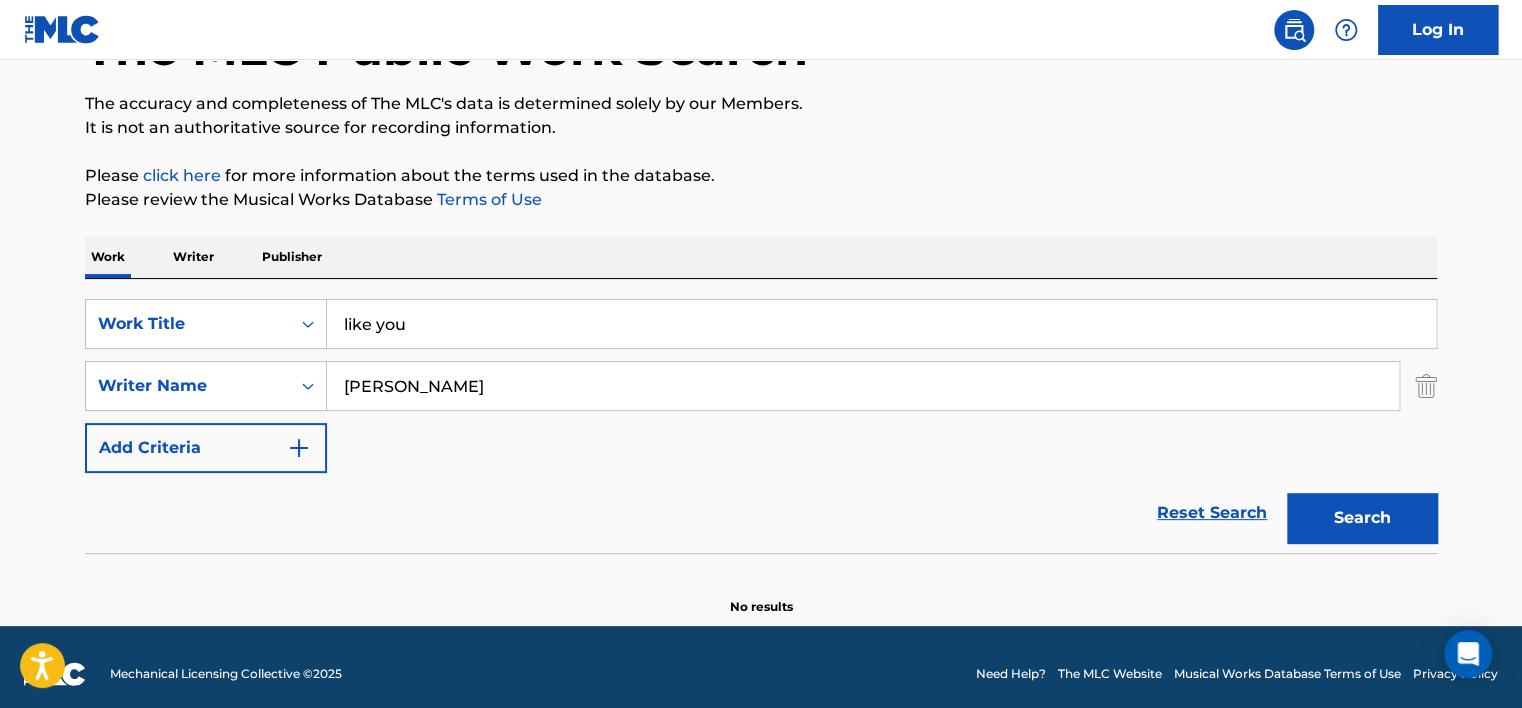 scroll, scrollTop: 160, scrollLeft: 0, axis: vertical 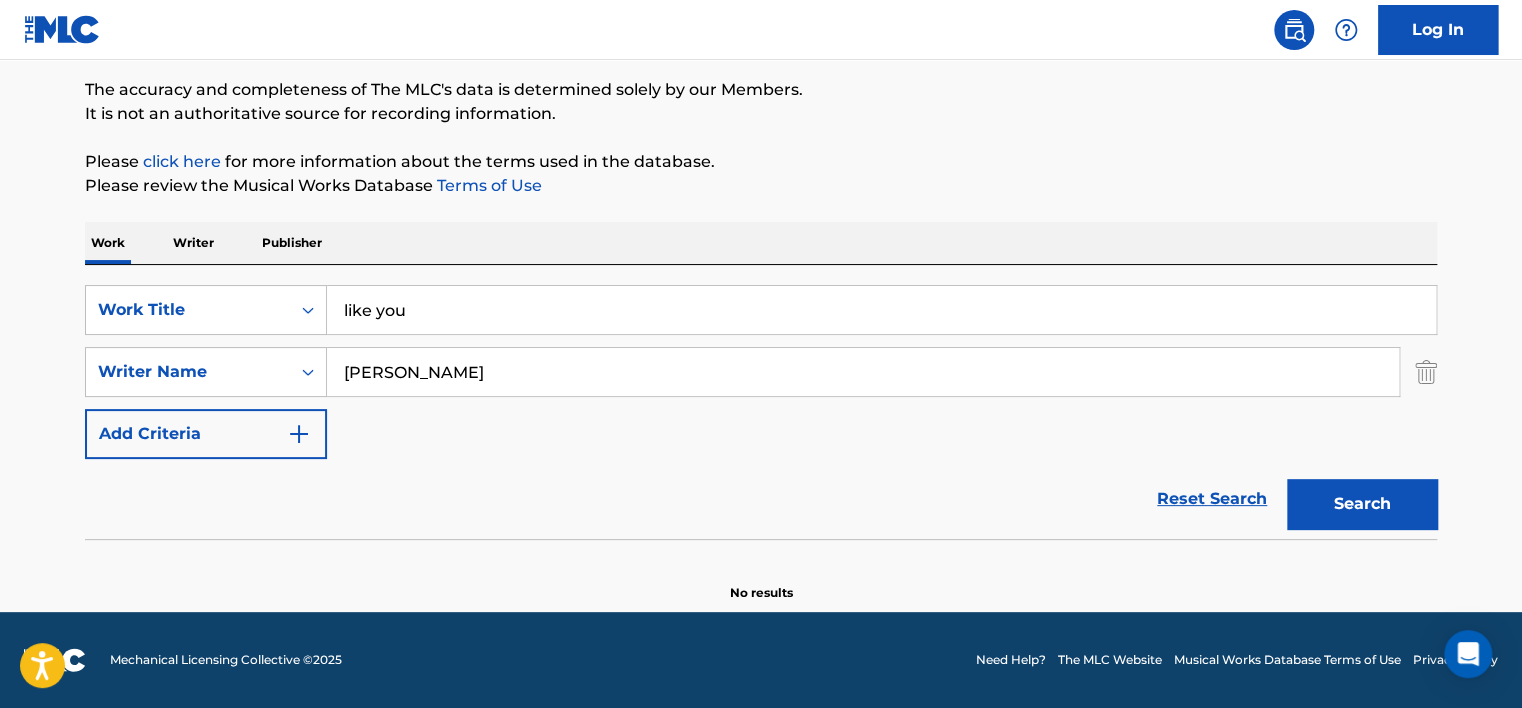 click on "Search" at bounding box center (1362, 504) 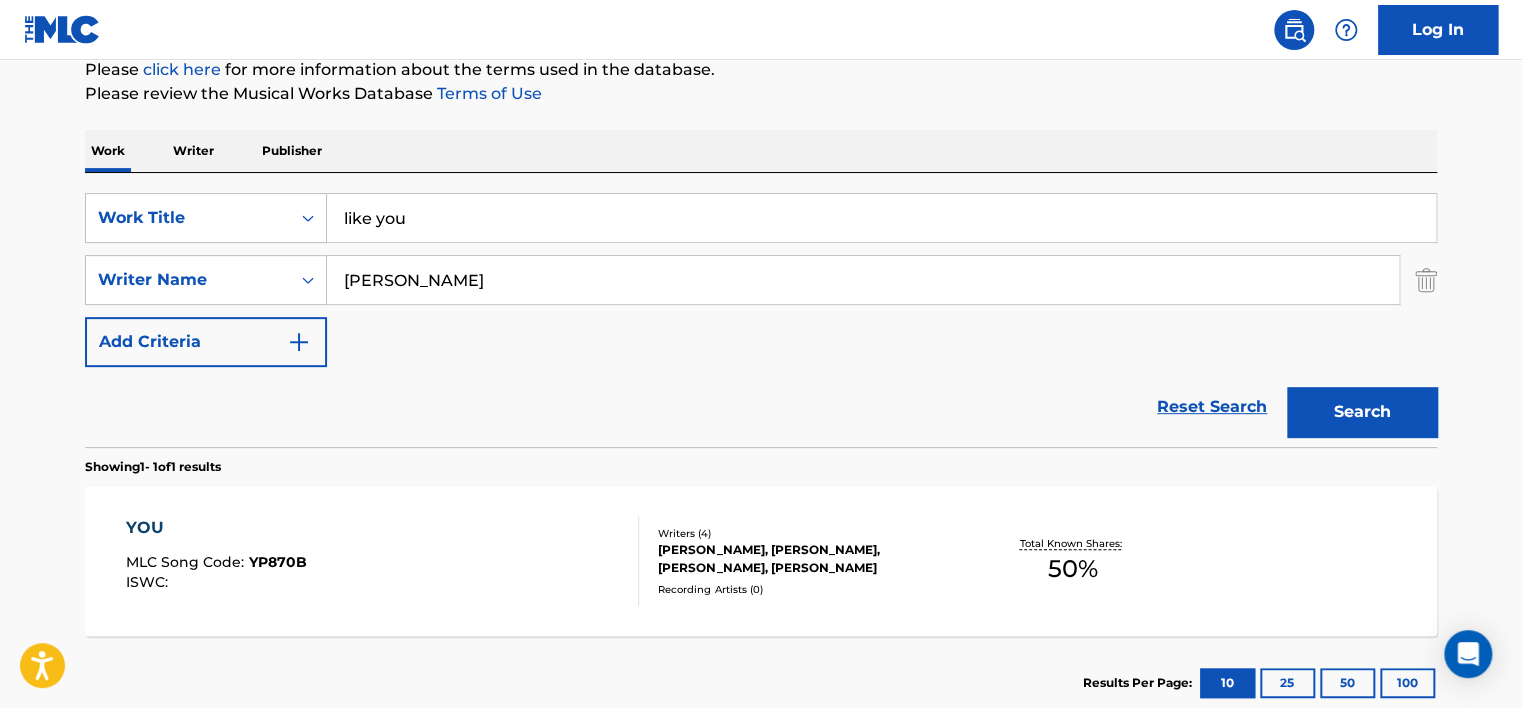 scroll, scrollTop: 260, scrollLeft: 0, axis: vertical 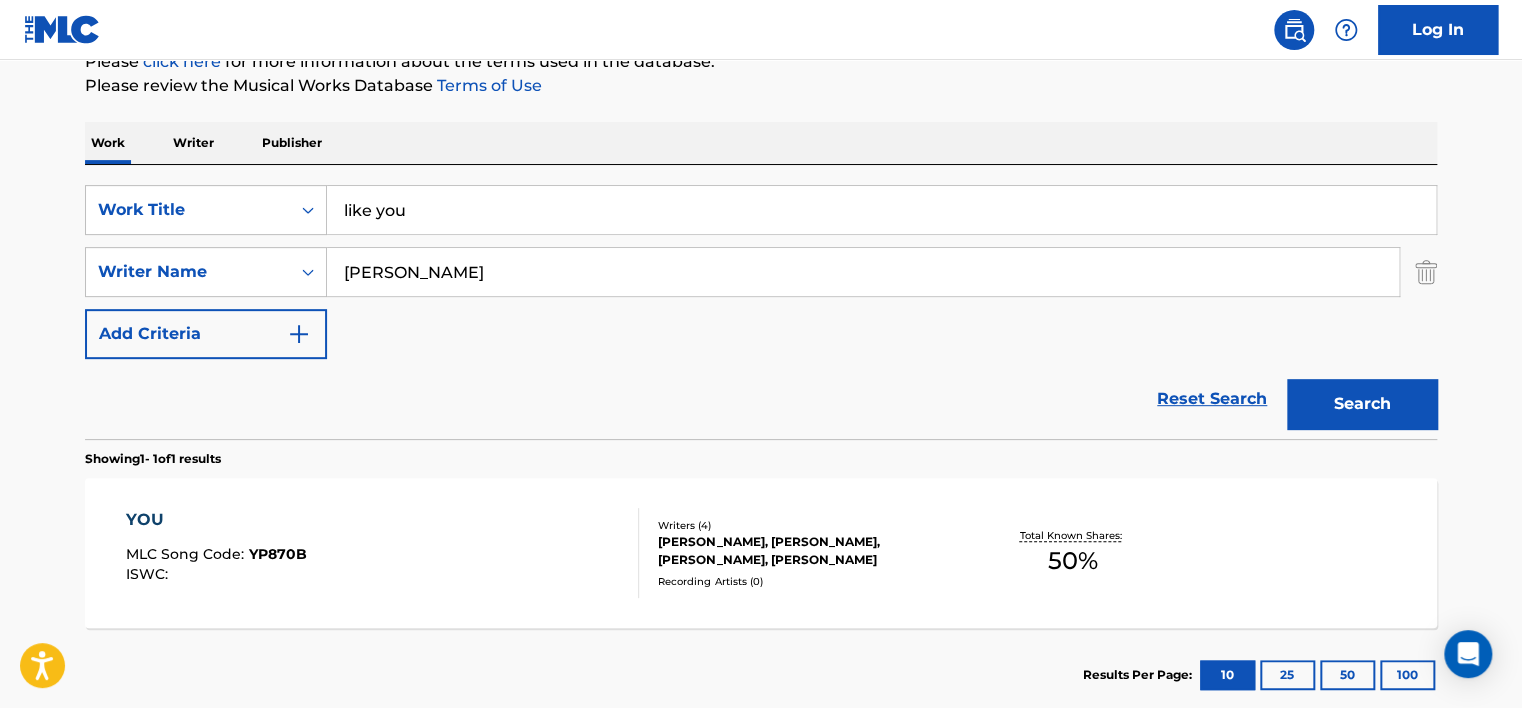 click on "YOU MLC Song Code : YP870B ISWC :" at bounding box center (383, 553) 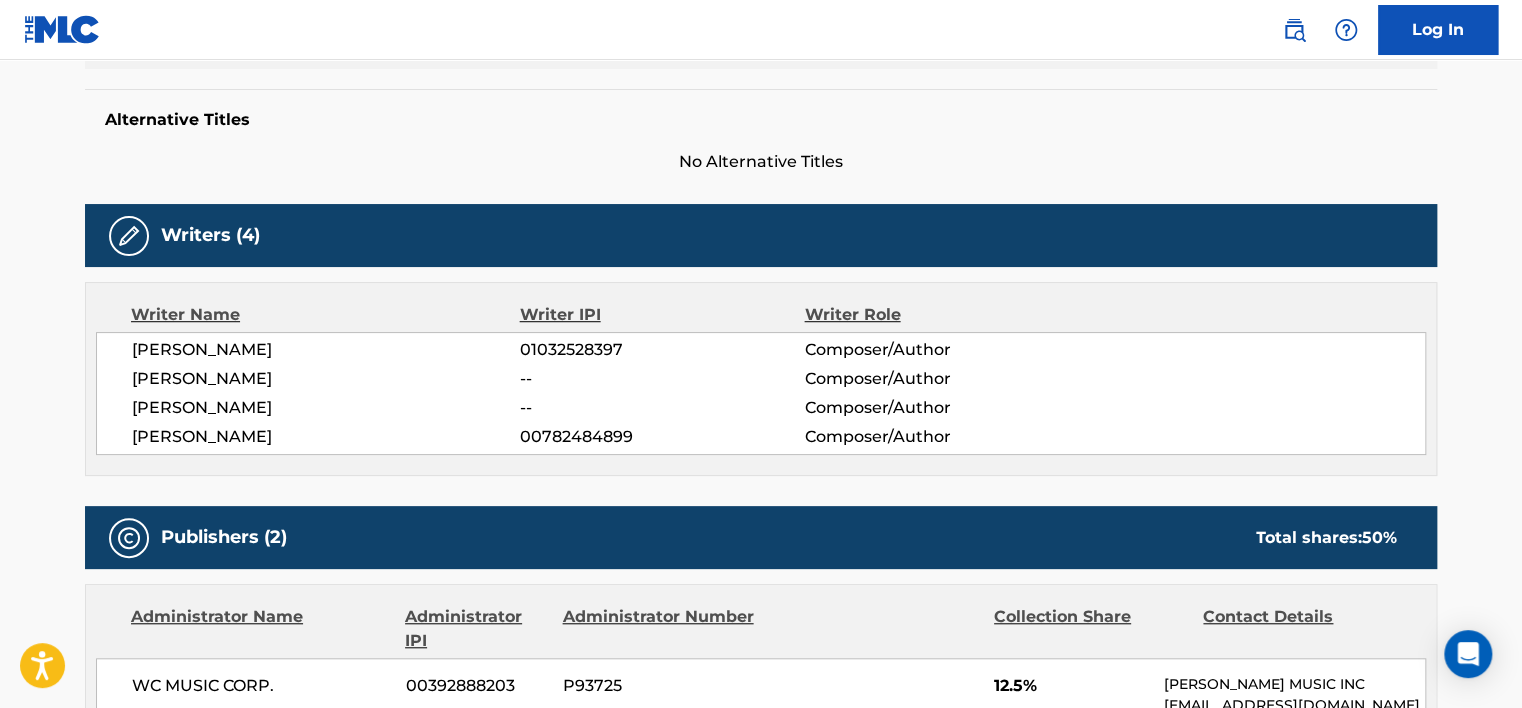 scroll, scrollTop: 0, scrollLeft: 0, axis: both 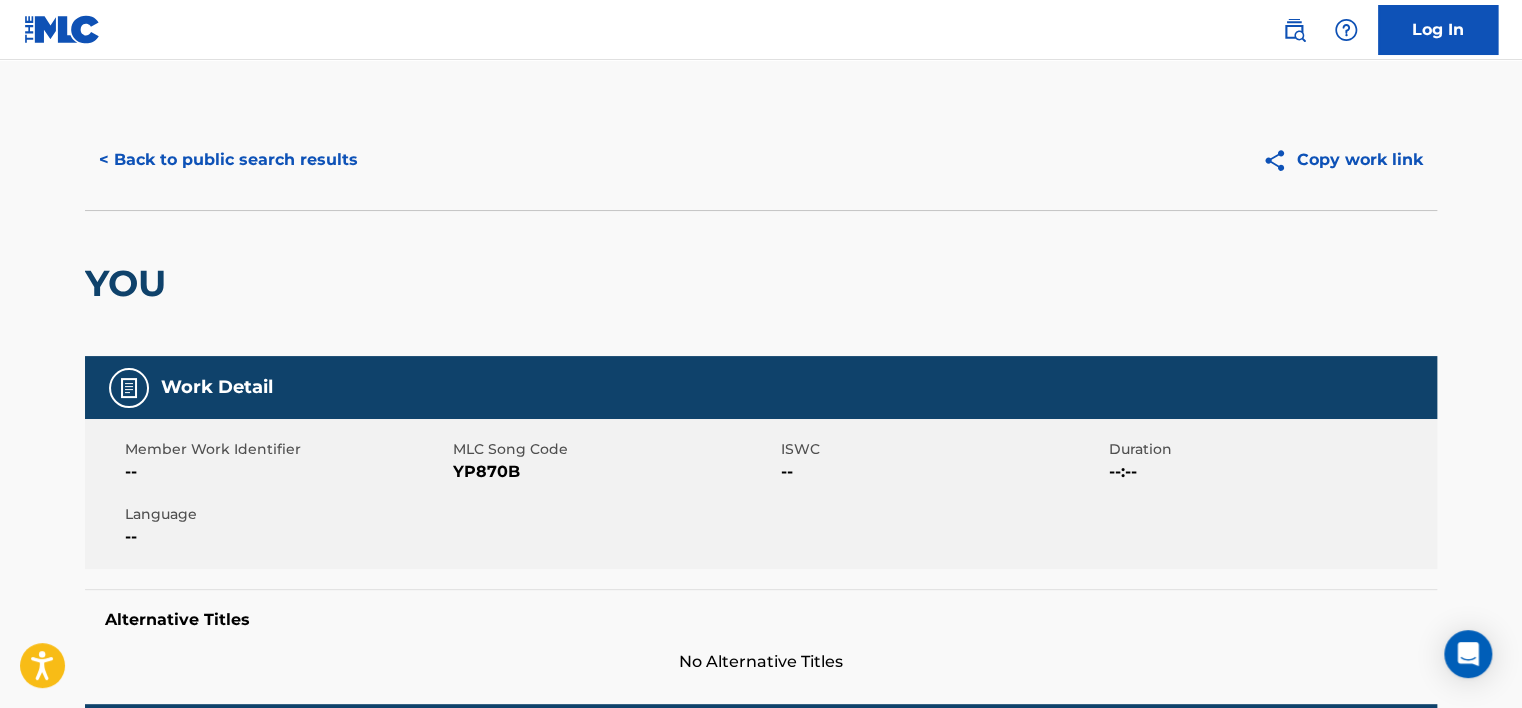 click on "< Back to public search results" at bounding box center [228, 160] 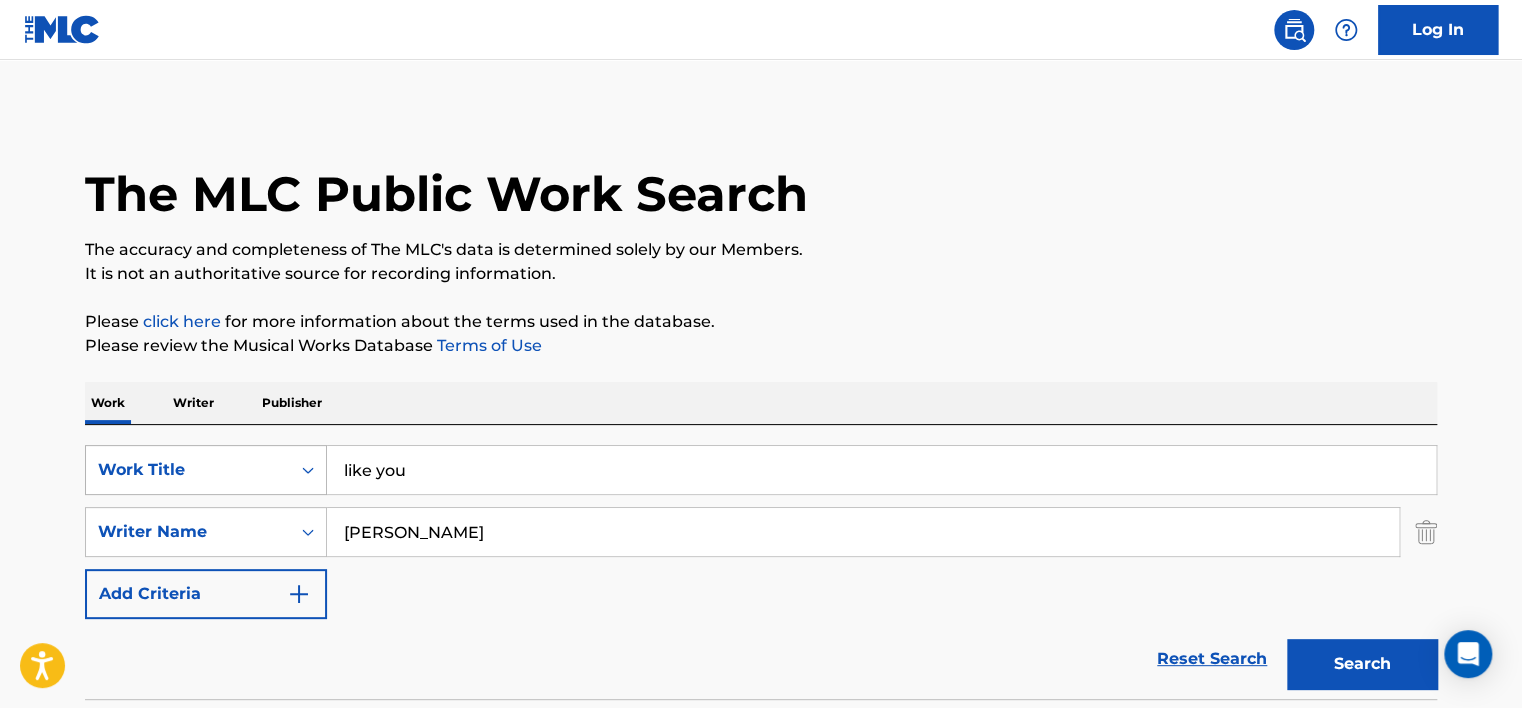 scroll, scrollTop: 260, scrollLeft: 0, axis: vertical 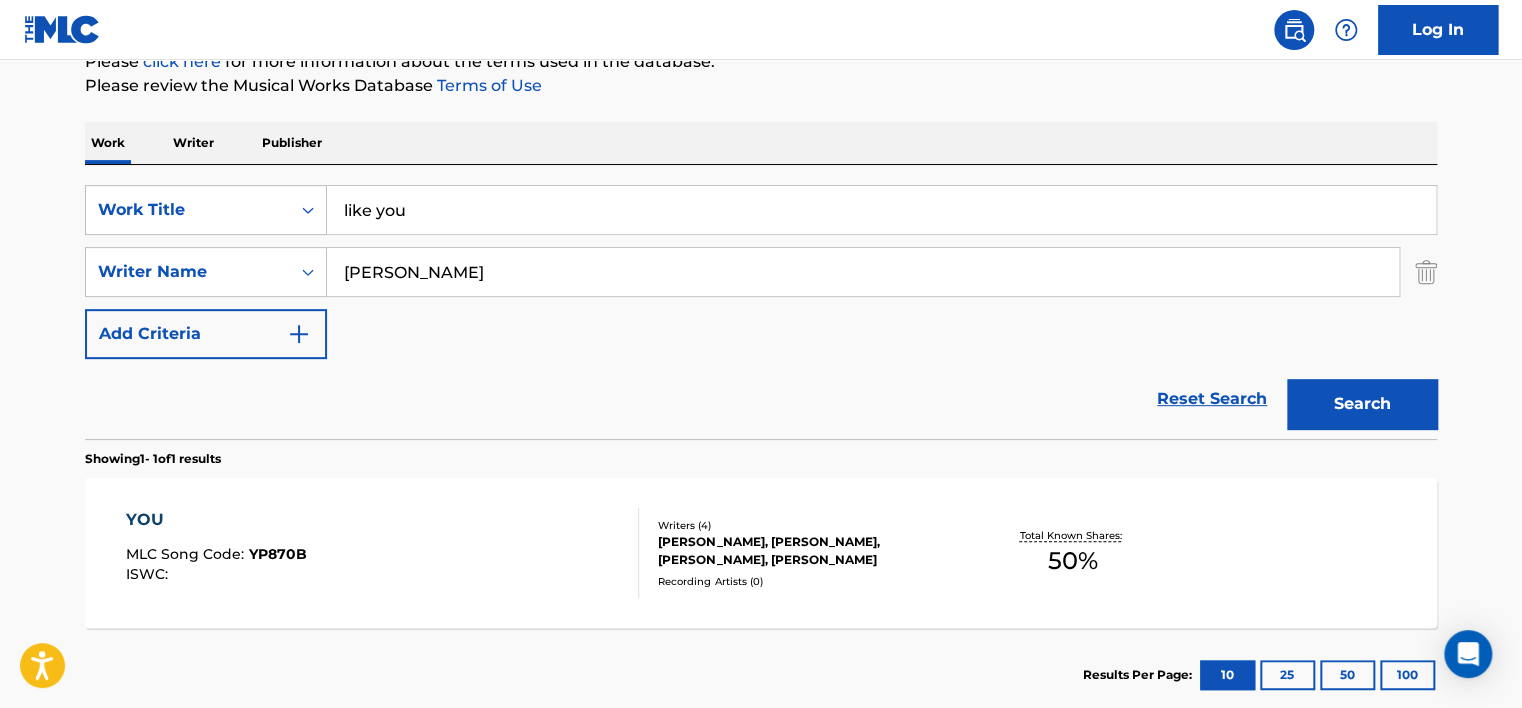 click on "[PERSON_NAME]" at bounding box center [863, 272] 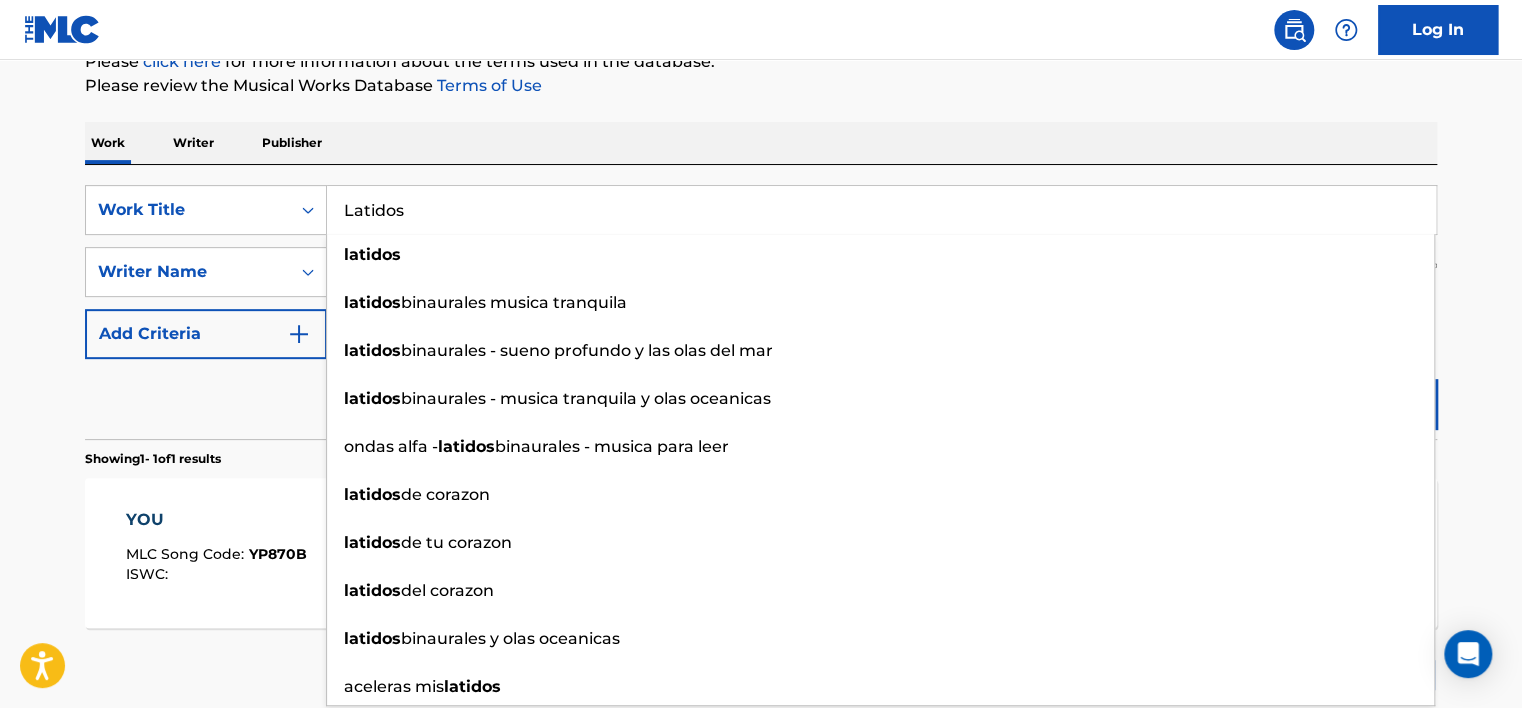 type on "Latidos" 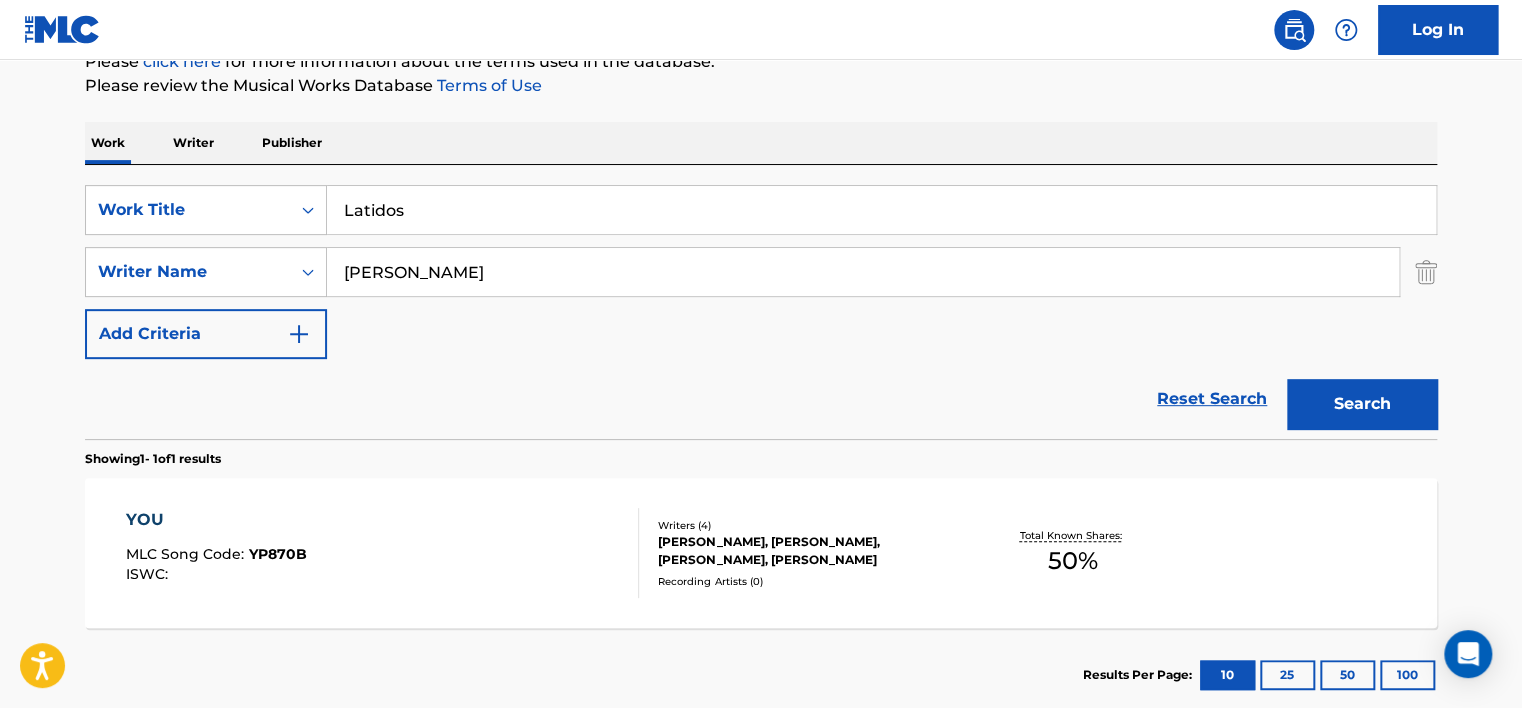 click on "Search" at bounding box center [1357, 399] 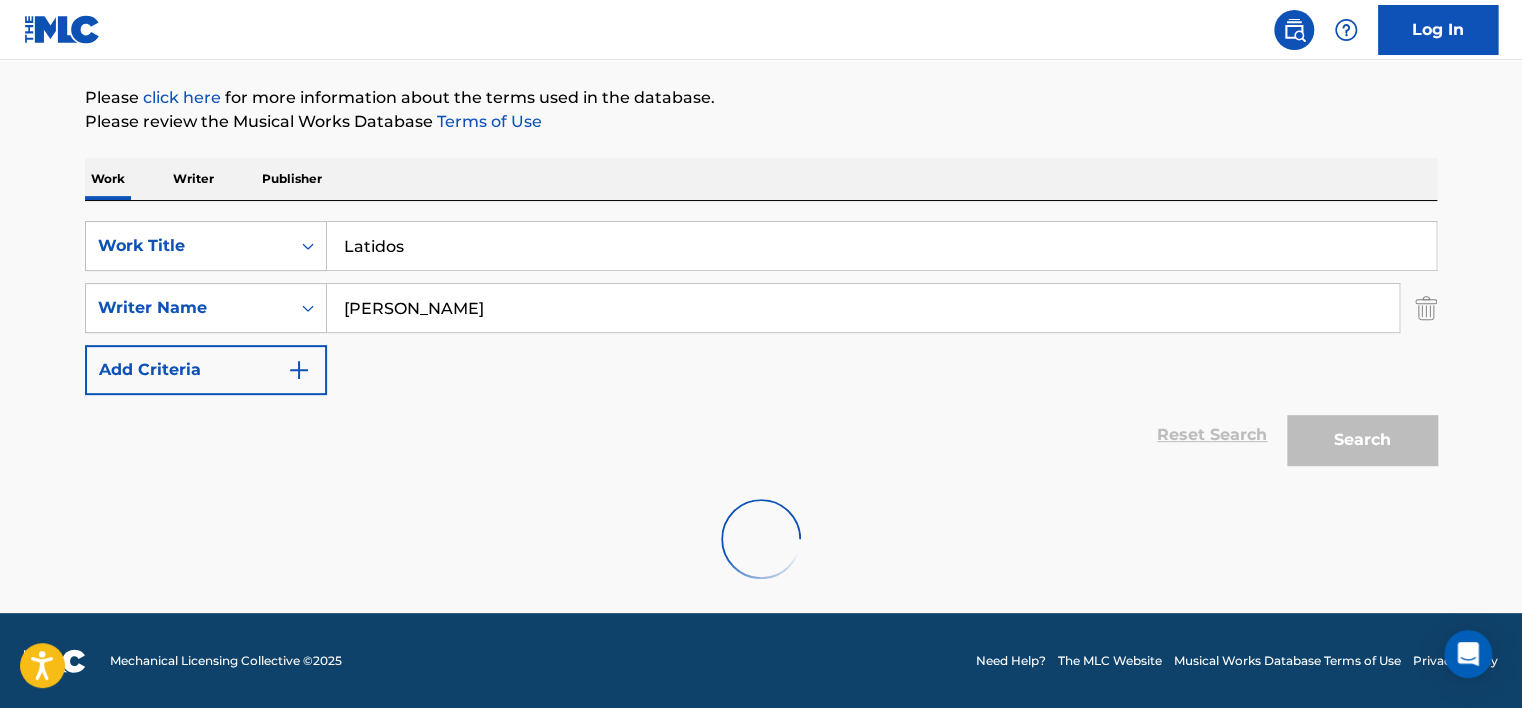 scroll, scrollTop: 160, scrollLeft: 0, axis: vertical 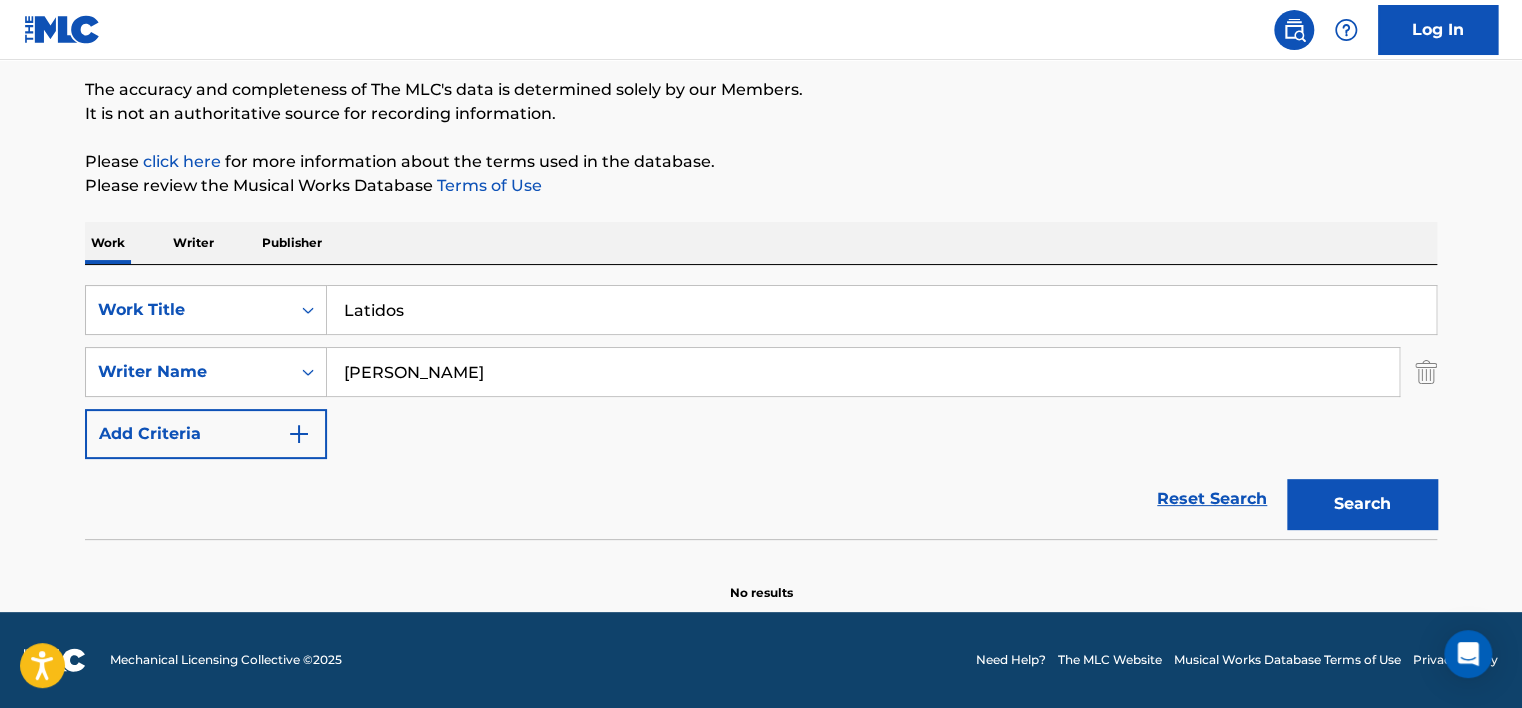 click on "[PERSON_NAME]" at bounding box center [863, 372] 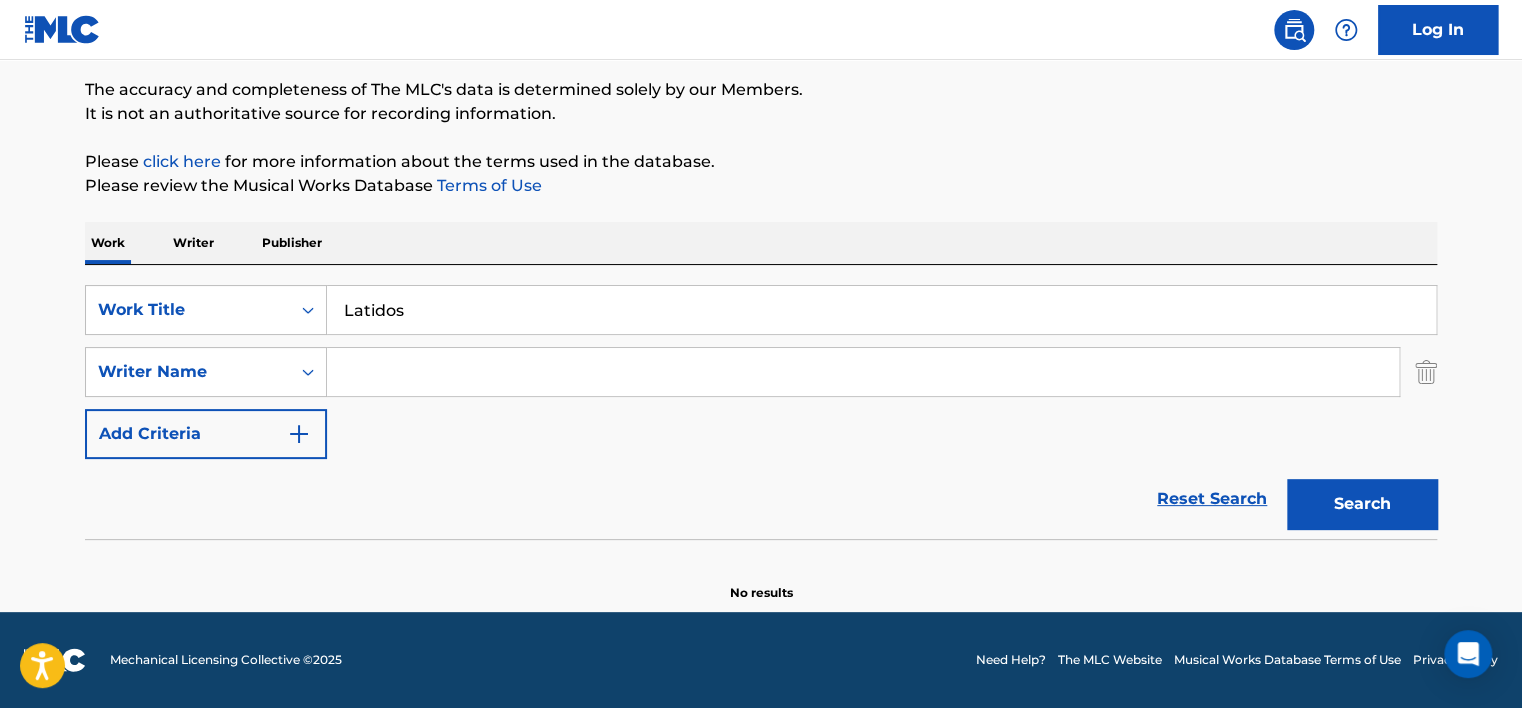 type 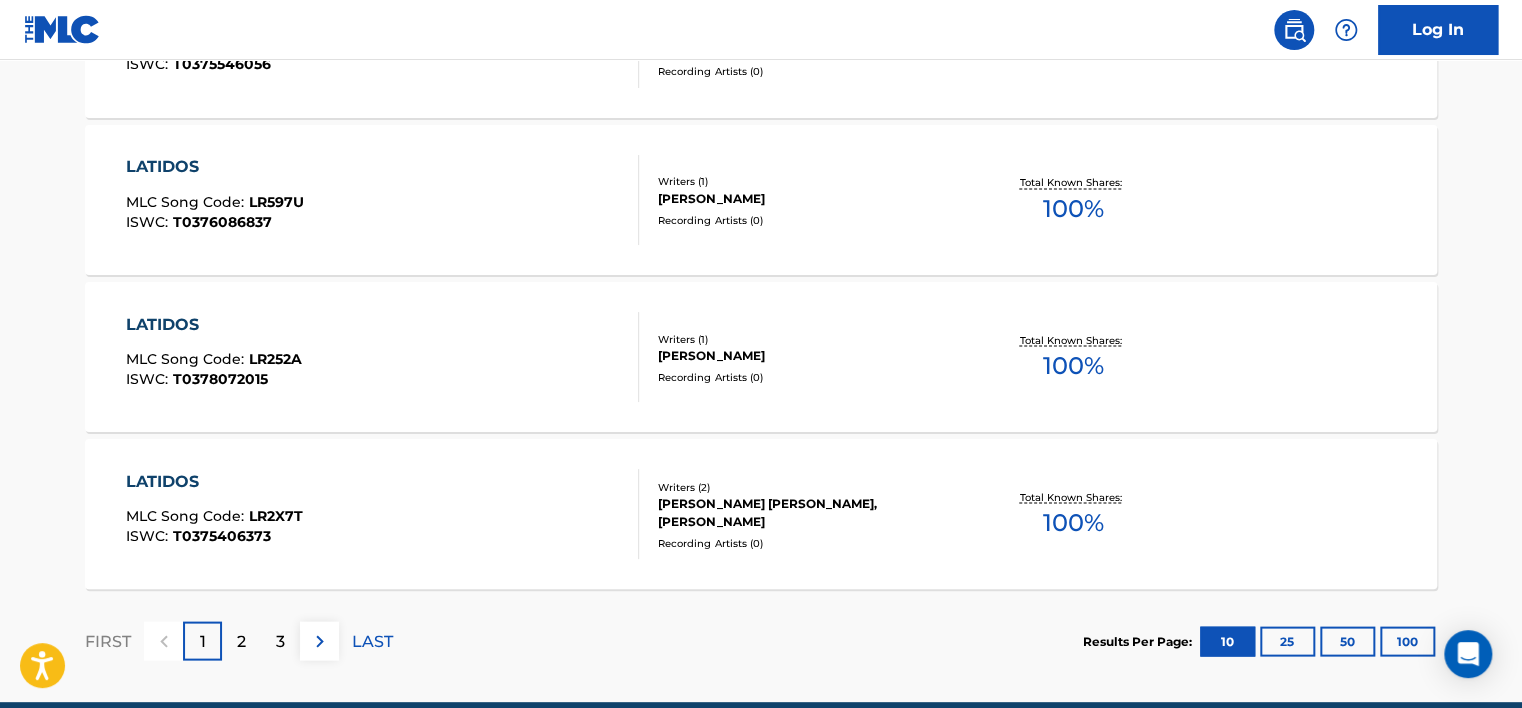 scroll, scrollTop: 1760, scrollLeft: 0, axis: vertical 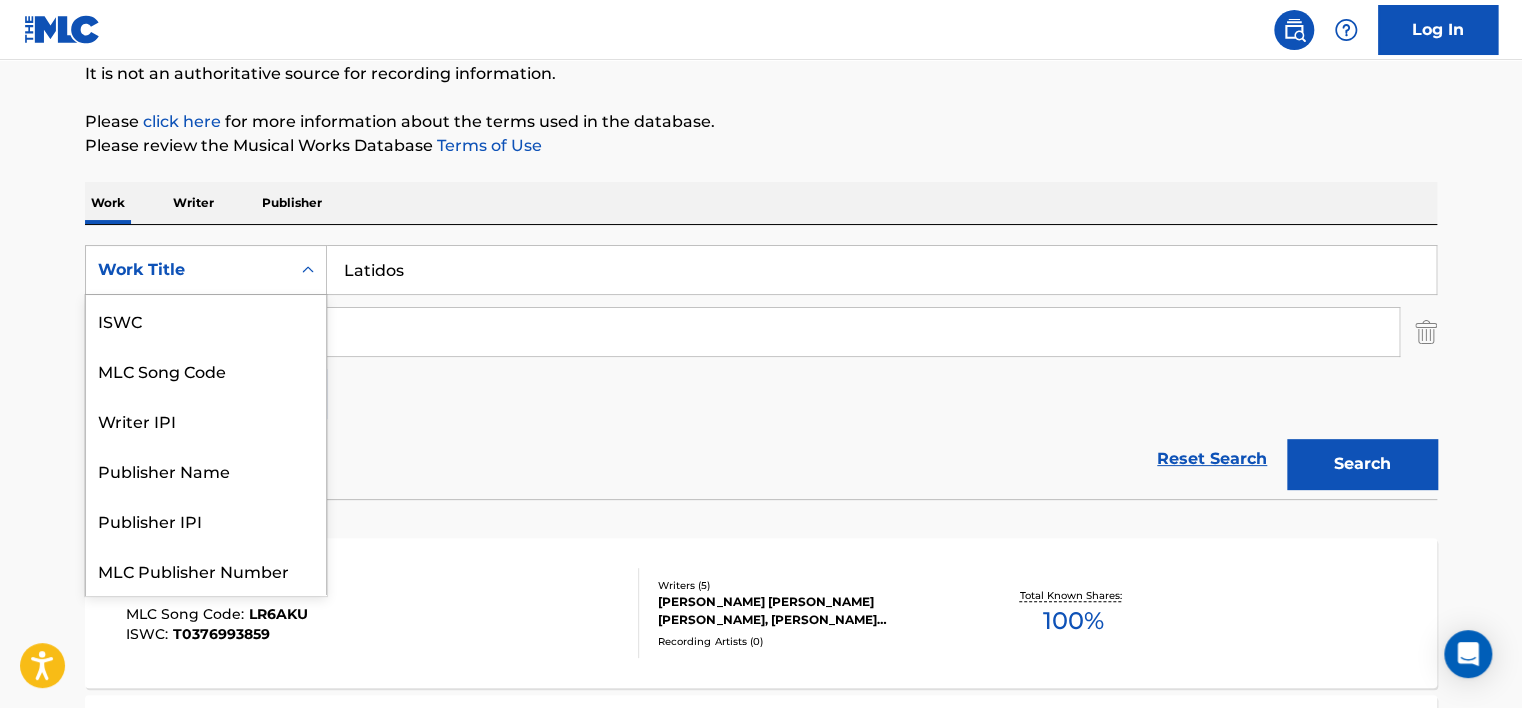 drag, startPoint x: 239, startPoint y: 264, endPoint x: 234, endPoint y: 281, distance: 17.720045 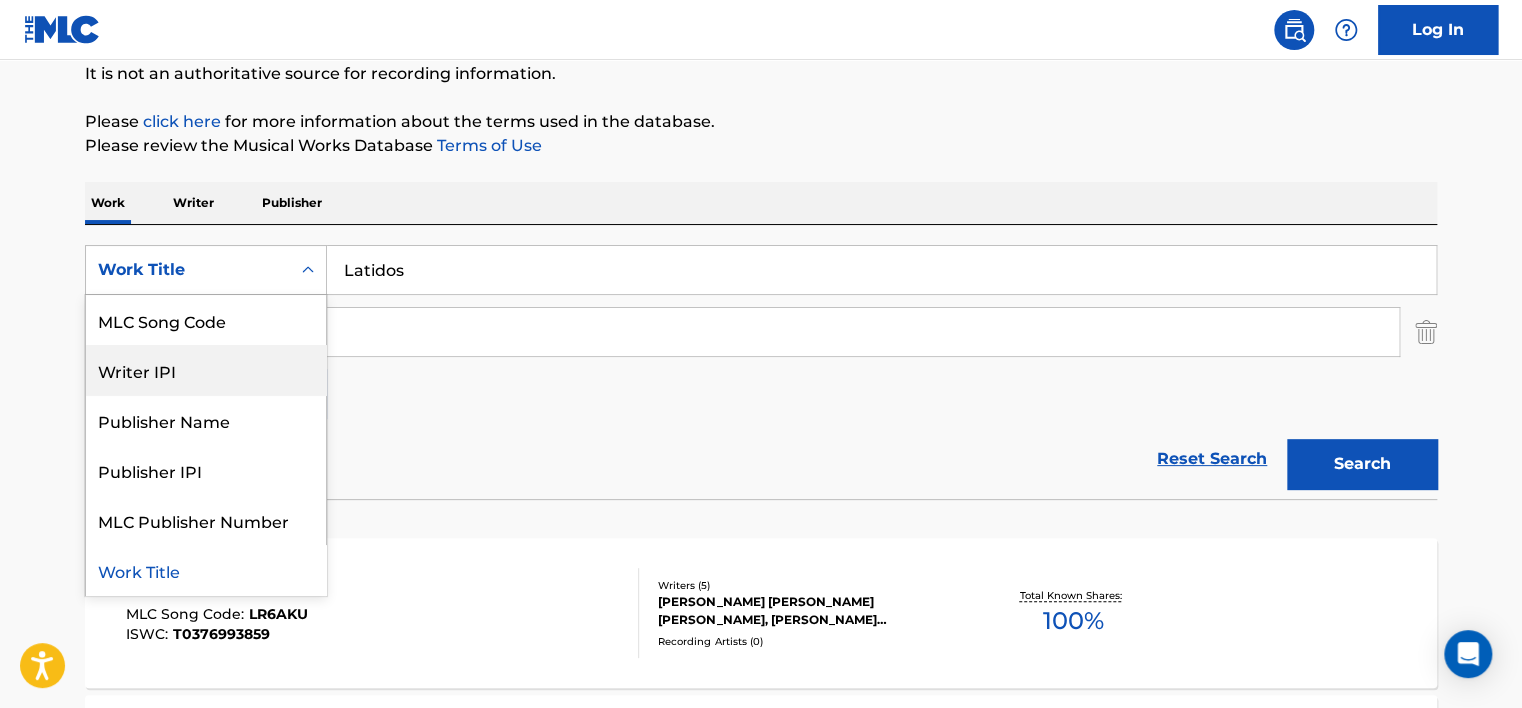 scroll, scrollTop: 0, scrollLeft: 0, axis: both 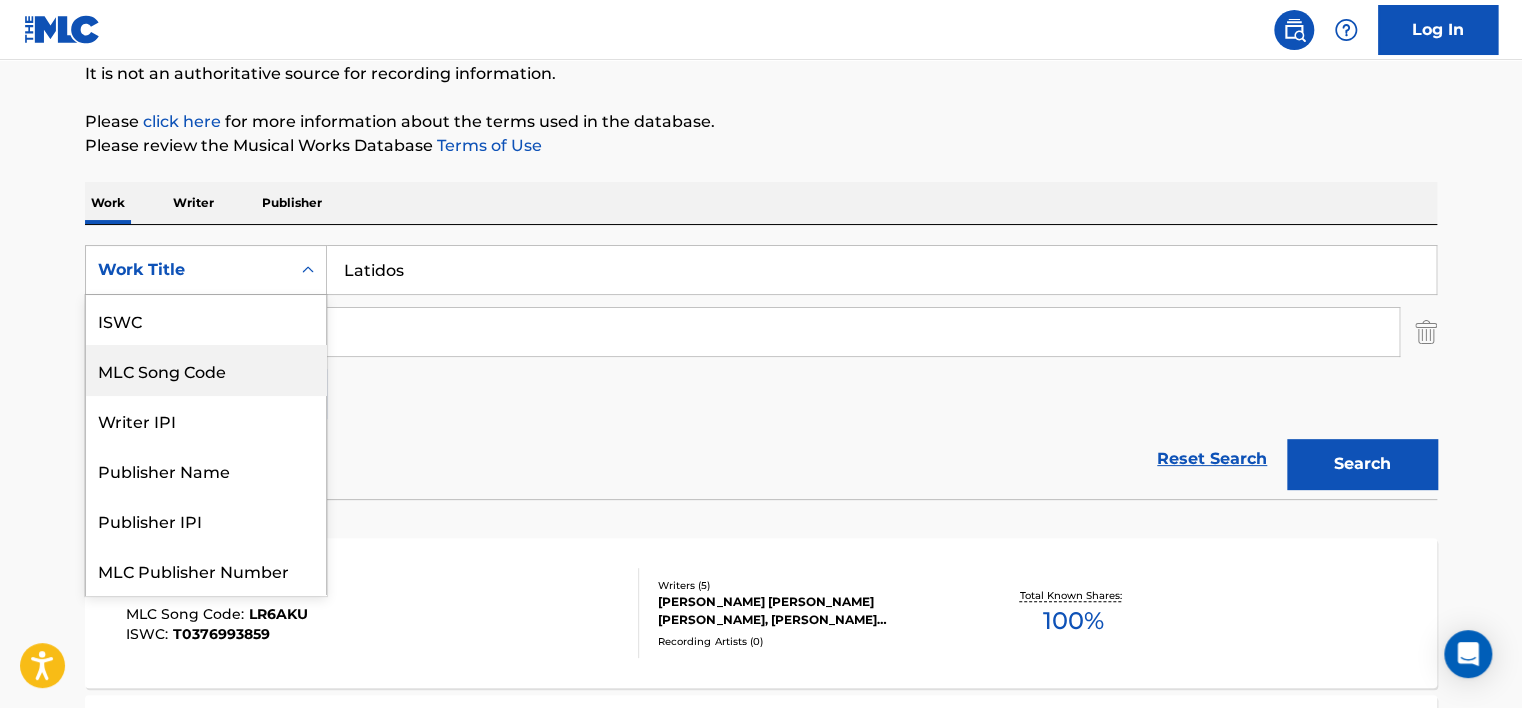 click on "MLC Song Code" at bounding box center (206, 370) 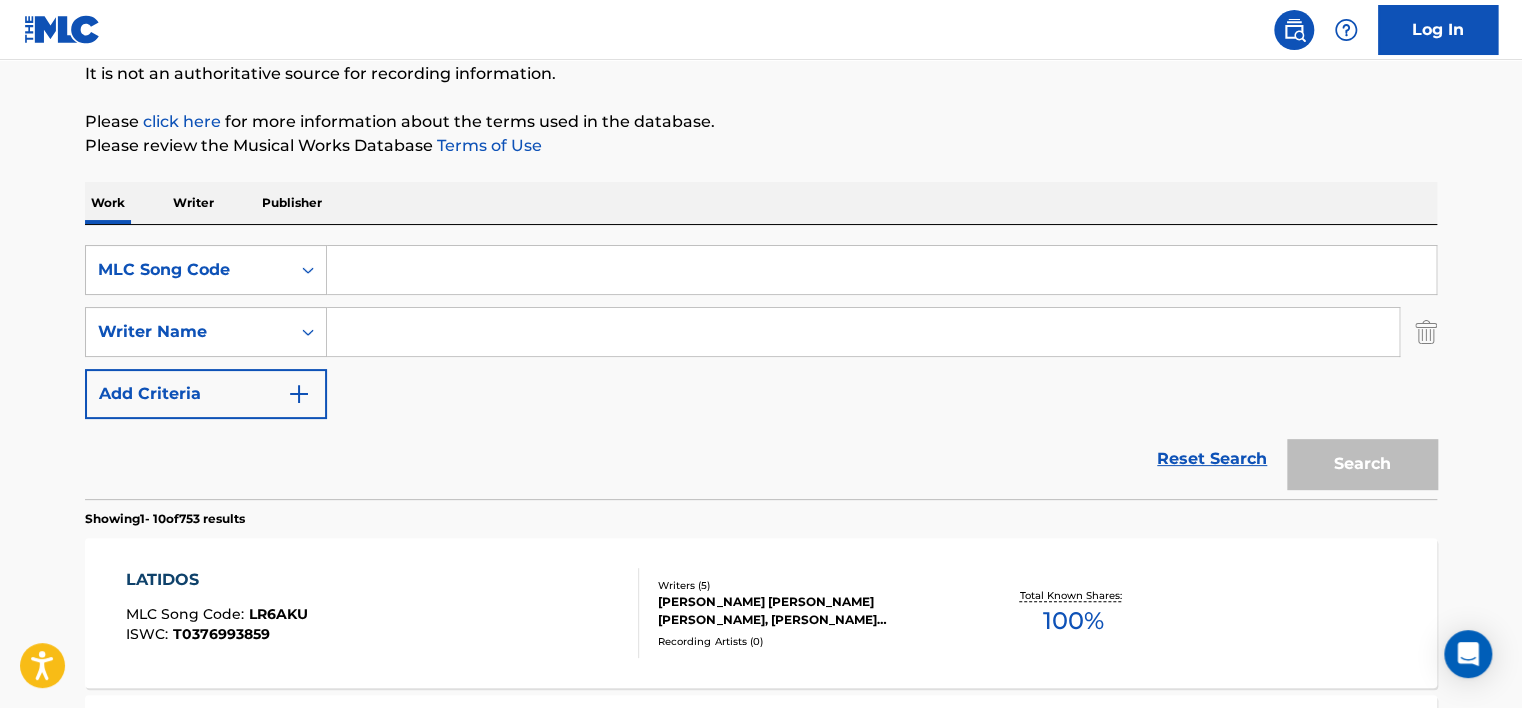 click at bounding box center (881, 270) 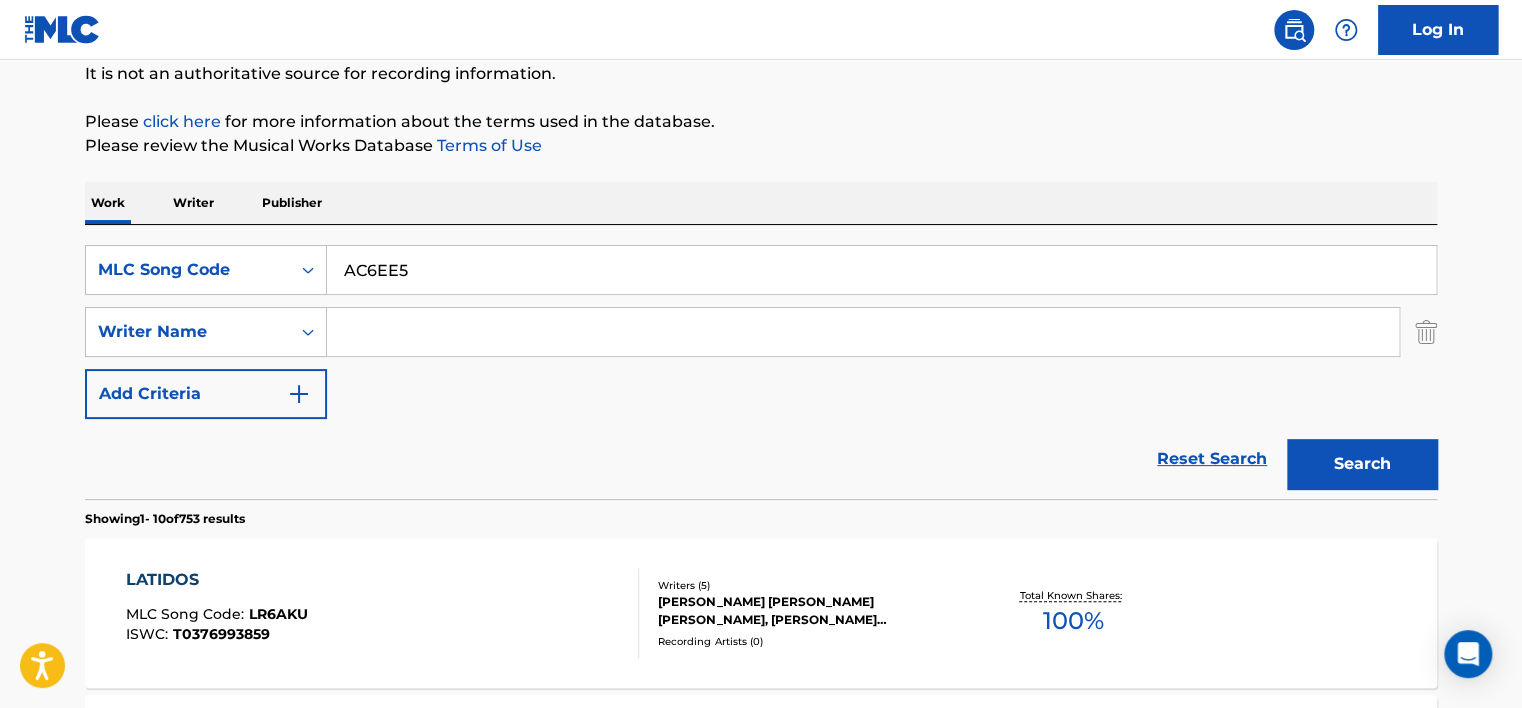 type on "AC6EE5" 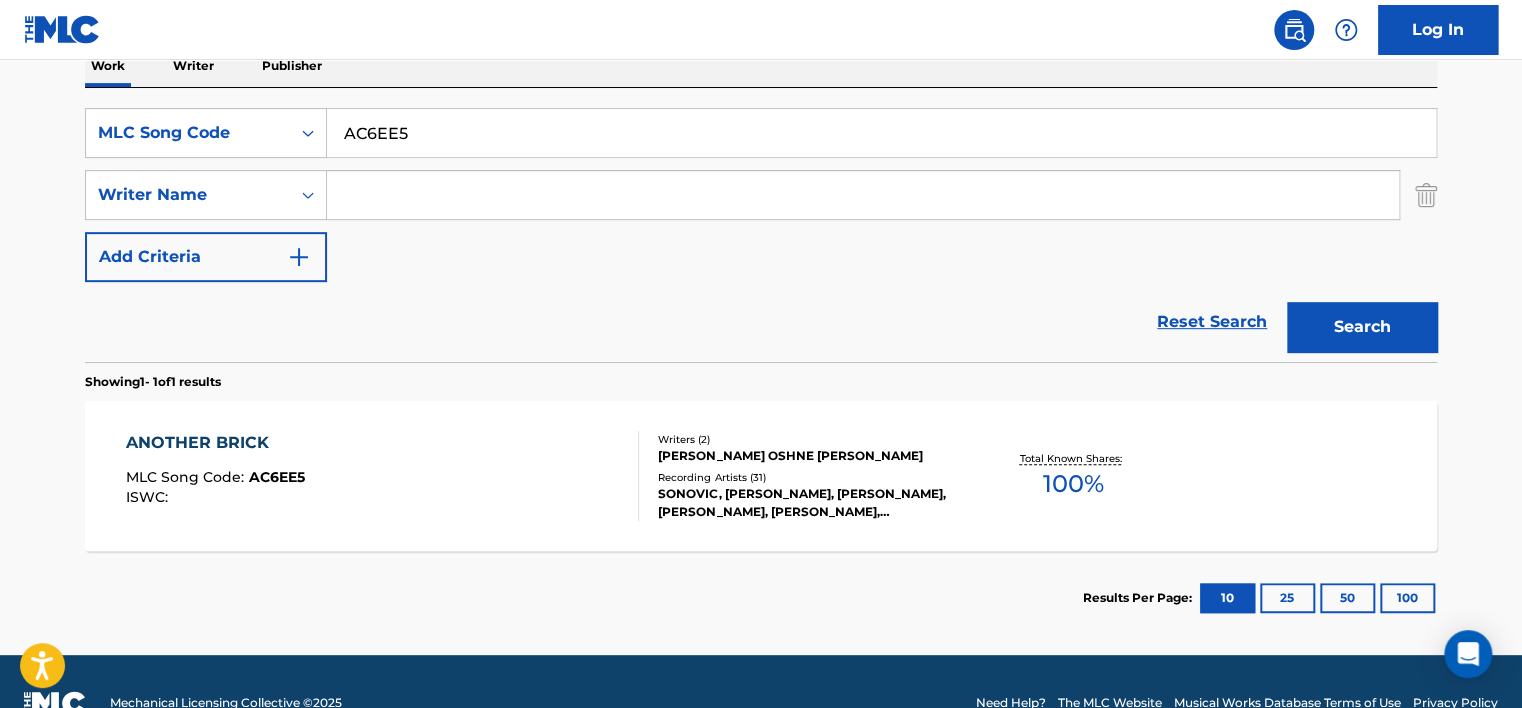 scroll, scrollTop: 380, scrollLeft: 0, axis: vertical 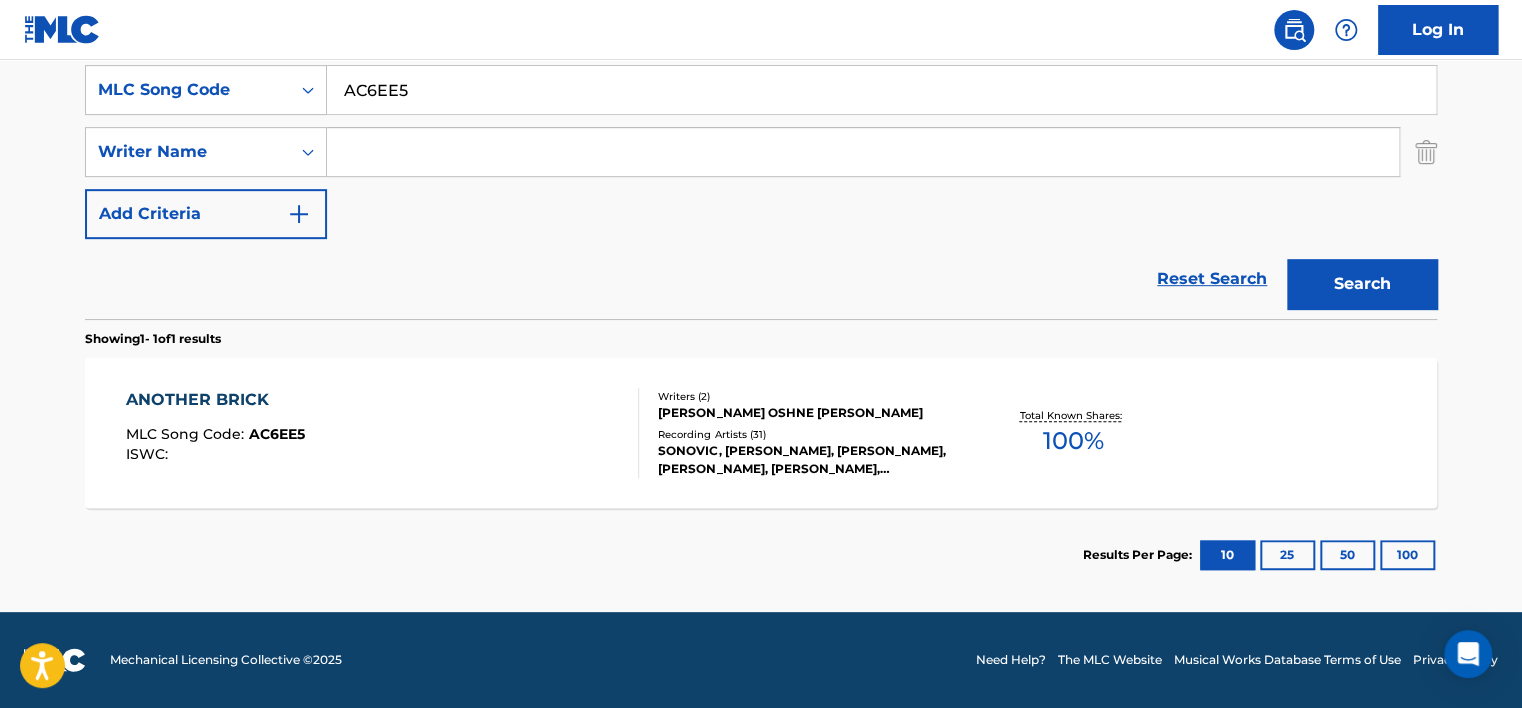click on "ANOTHER BRICK MLC Song Code : AC6EE5 ISWC :" at bounding box center (383, 433) 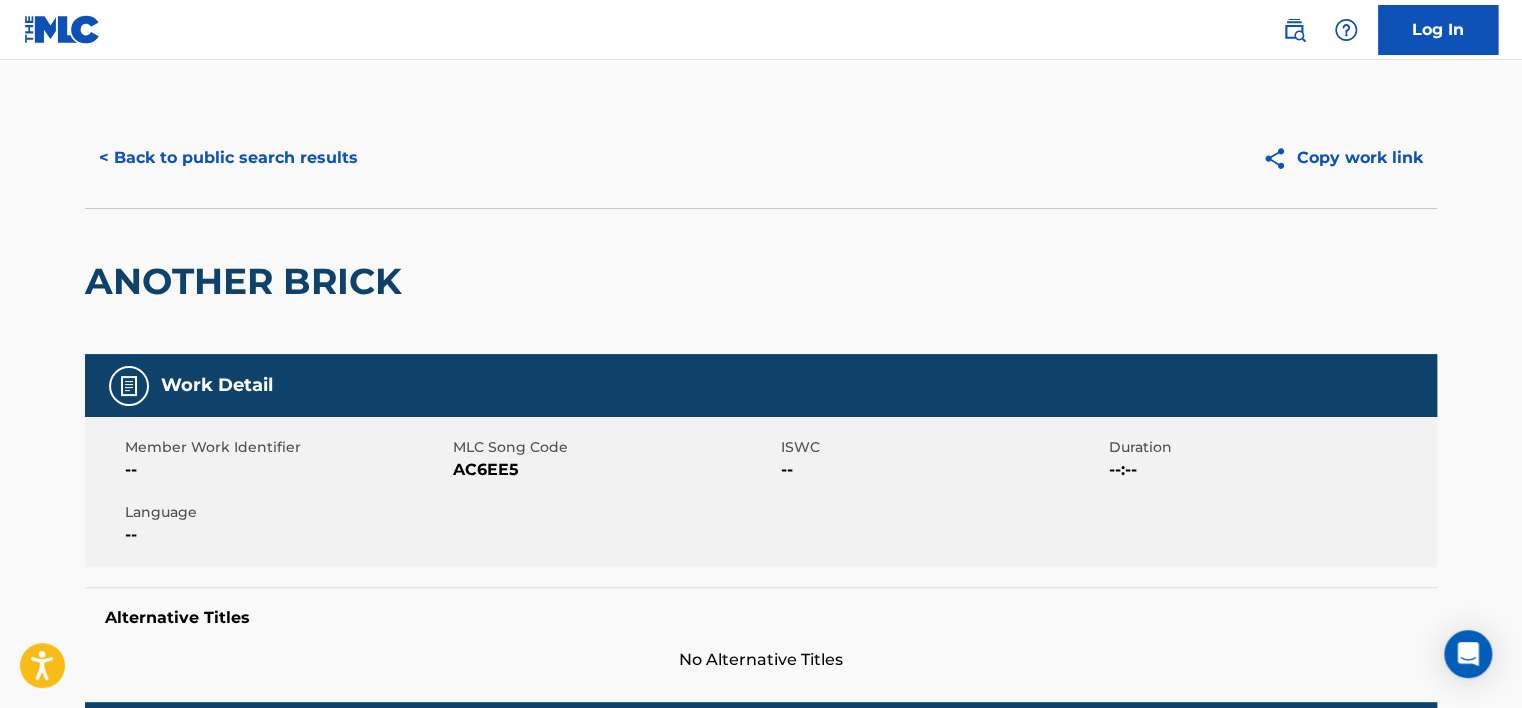 scroll, scrollTop: 0, scrollLeft: 0, axis: both 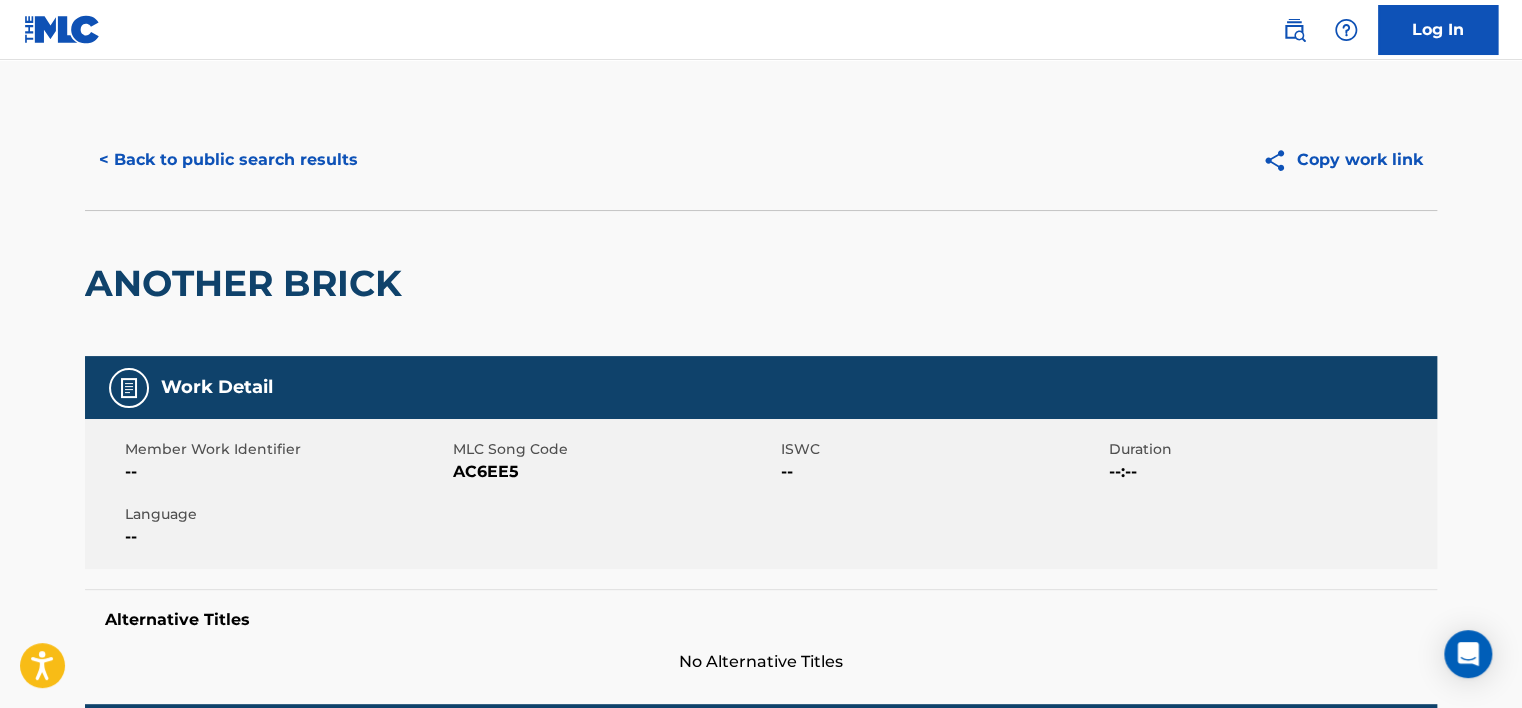 click on "< Back to public search results" at bounding box center (228, 160) 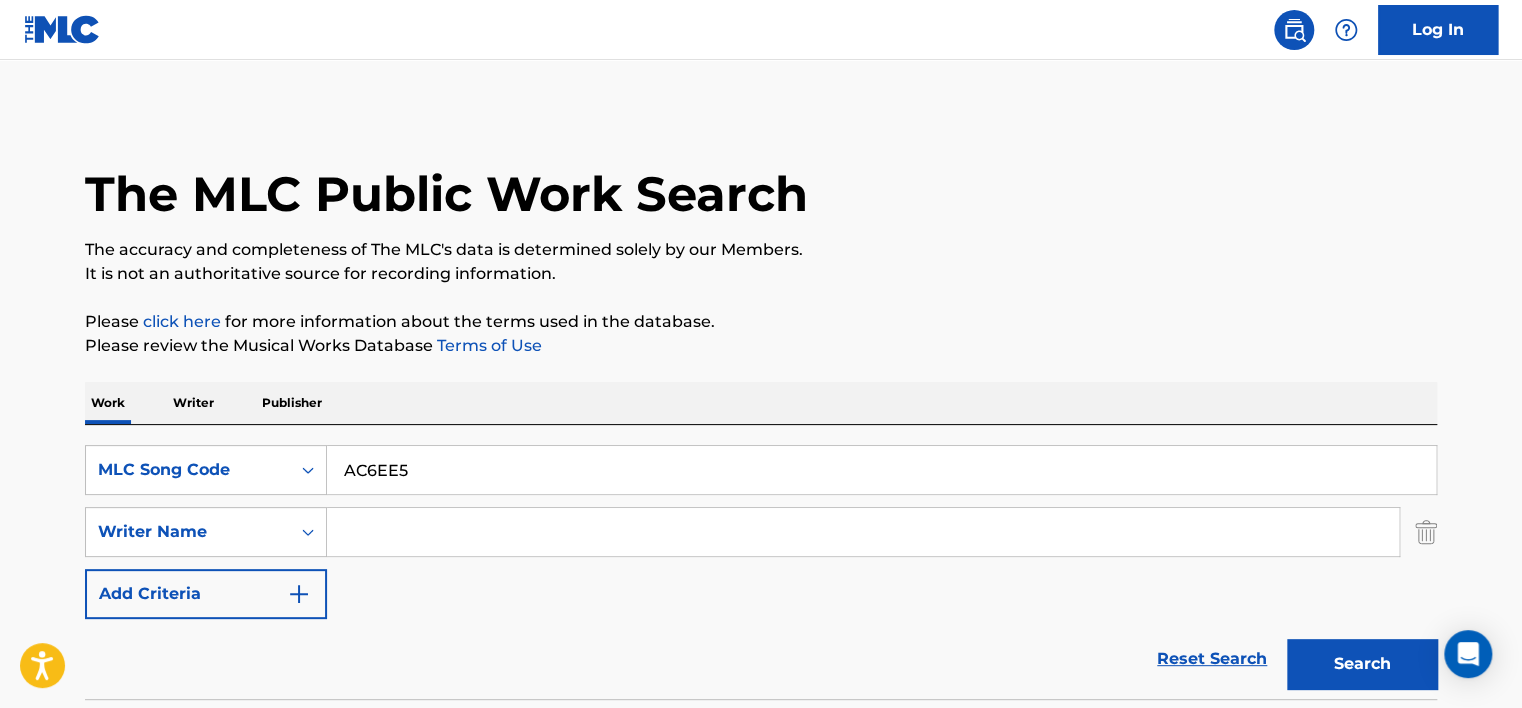 scroll, scrollTop: 265, scrollLeft: 0, axis: vertical 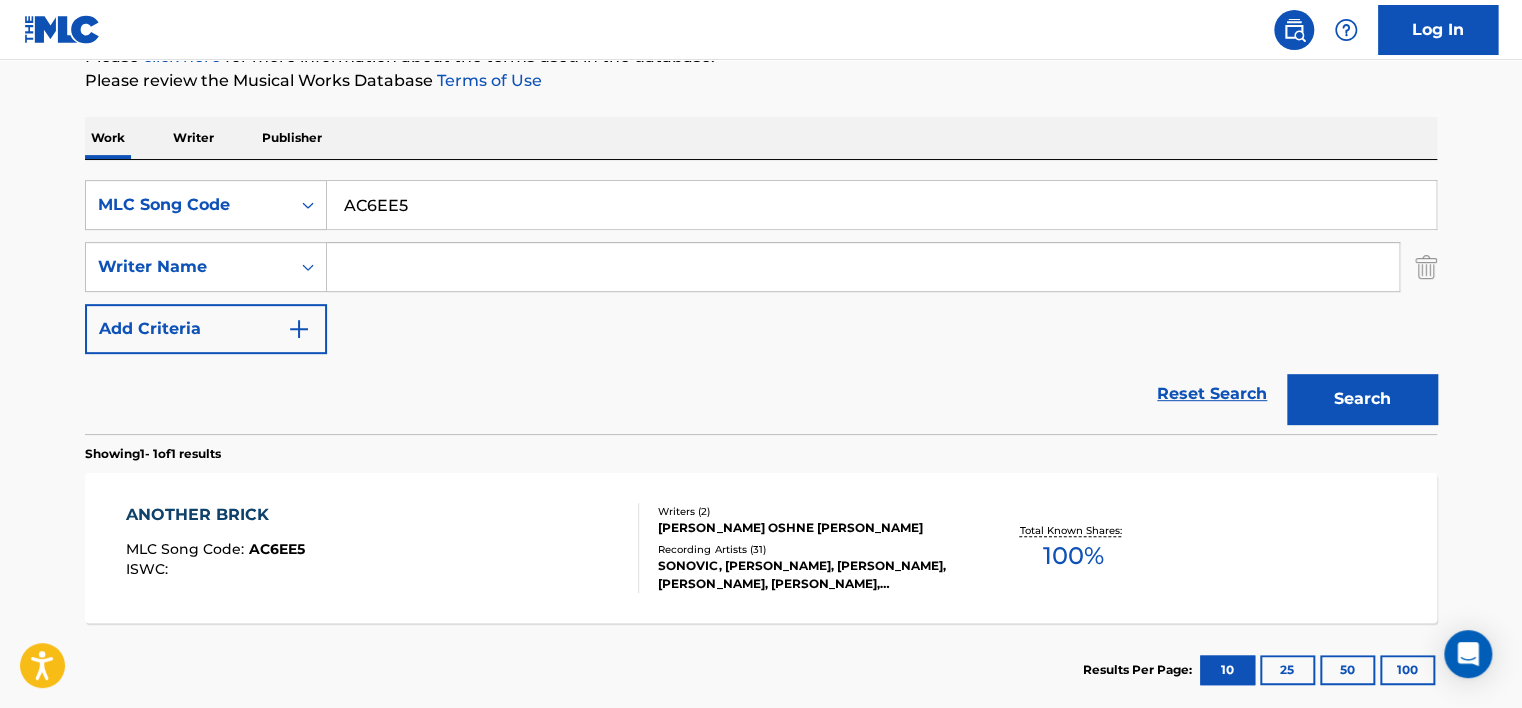 click on "ANOTHER BRICK MLC Song Code : AC6EE5 ISWC :" at bounding box center [383, 548] 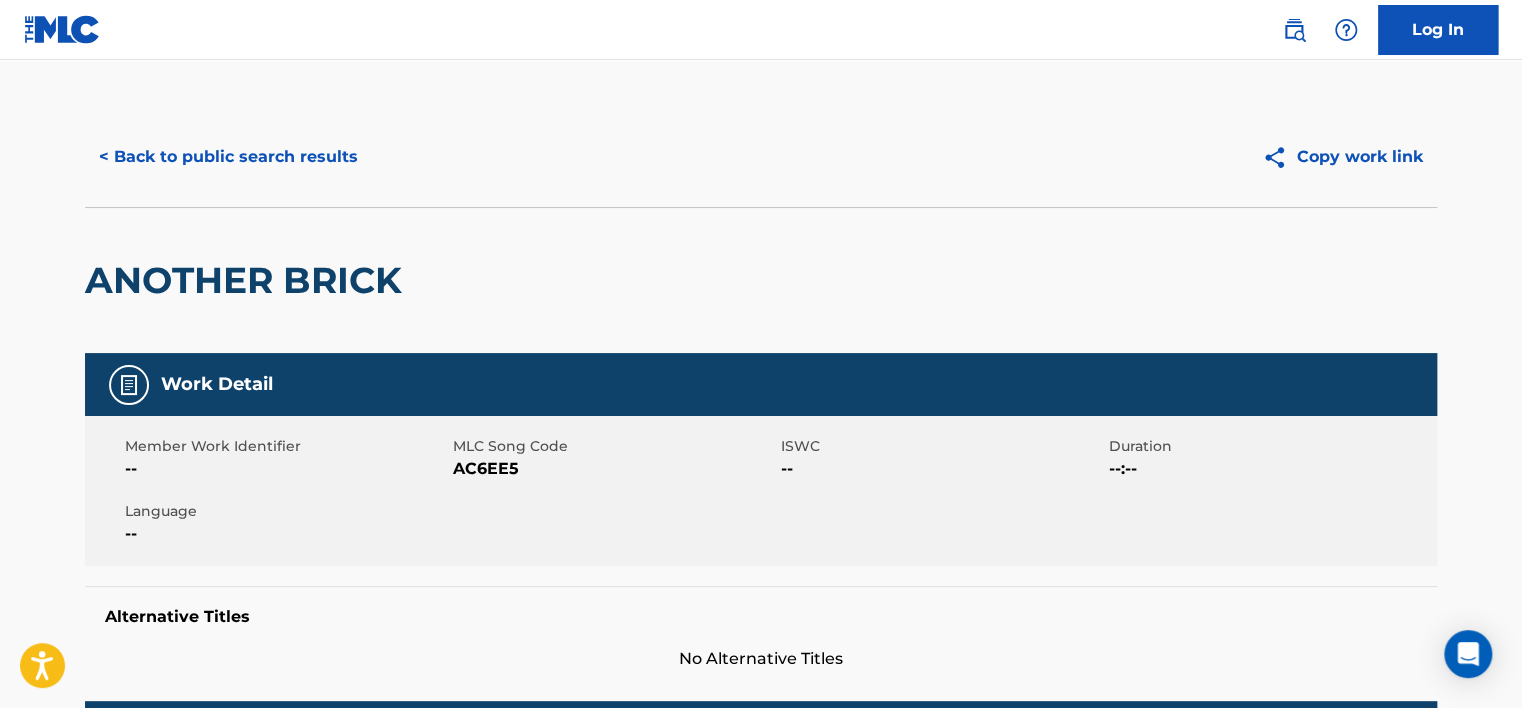 scroll, scrollTop: 0, scrollLeft: 0, axis: both 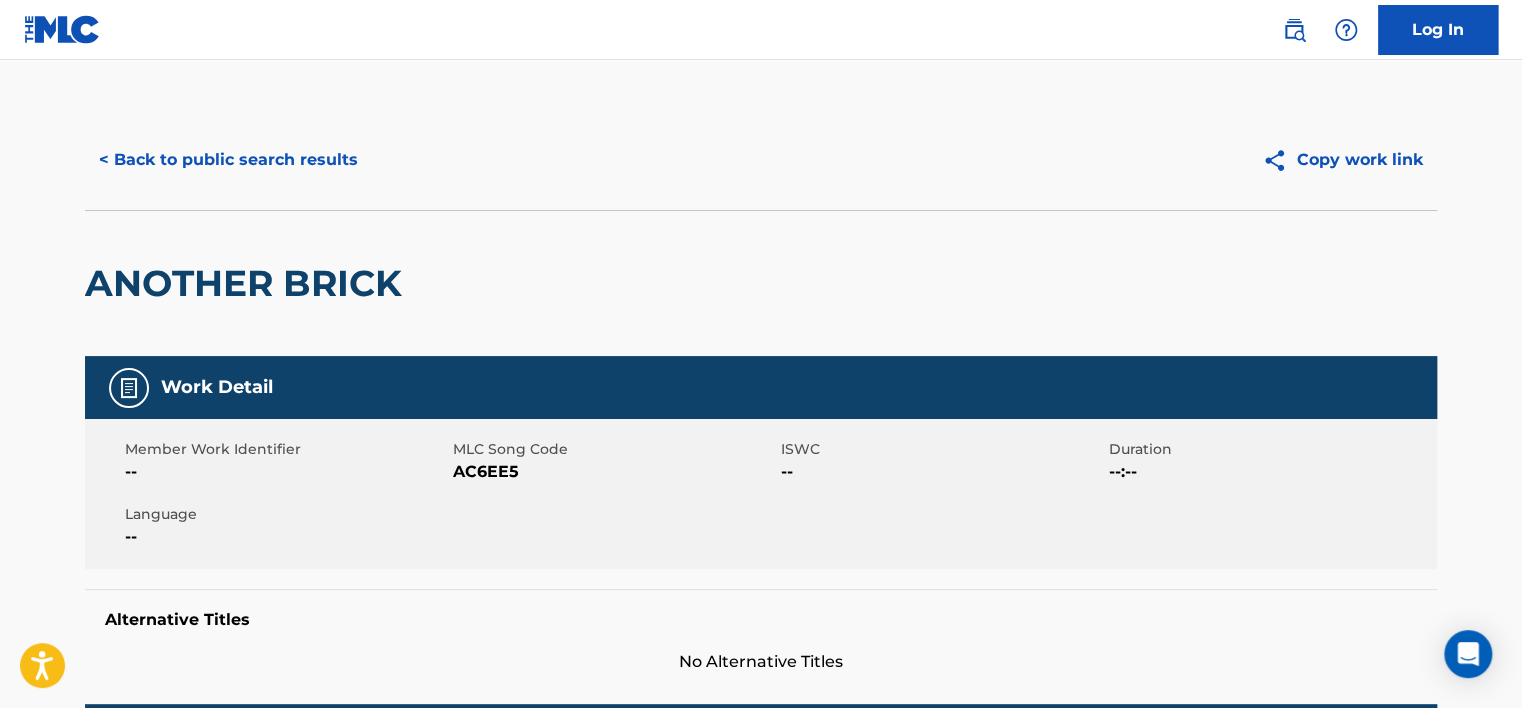 click on "< Back to public search results" at bounding box center (228, 160) 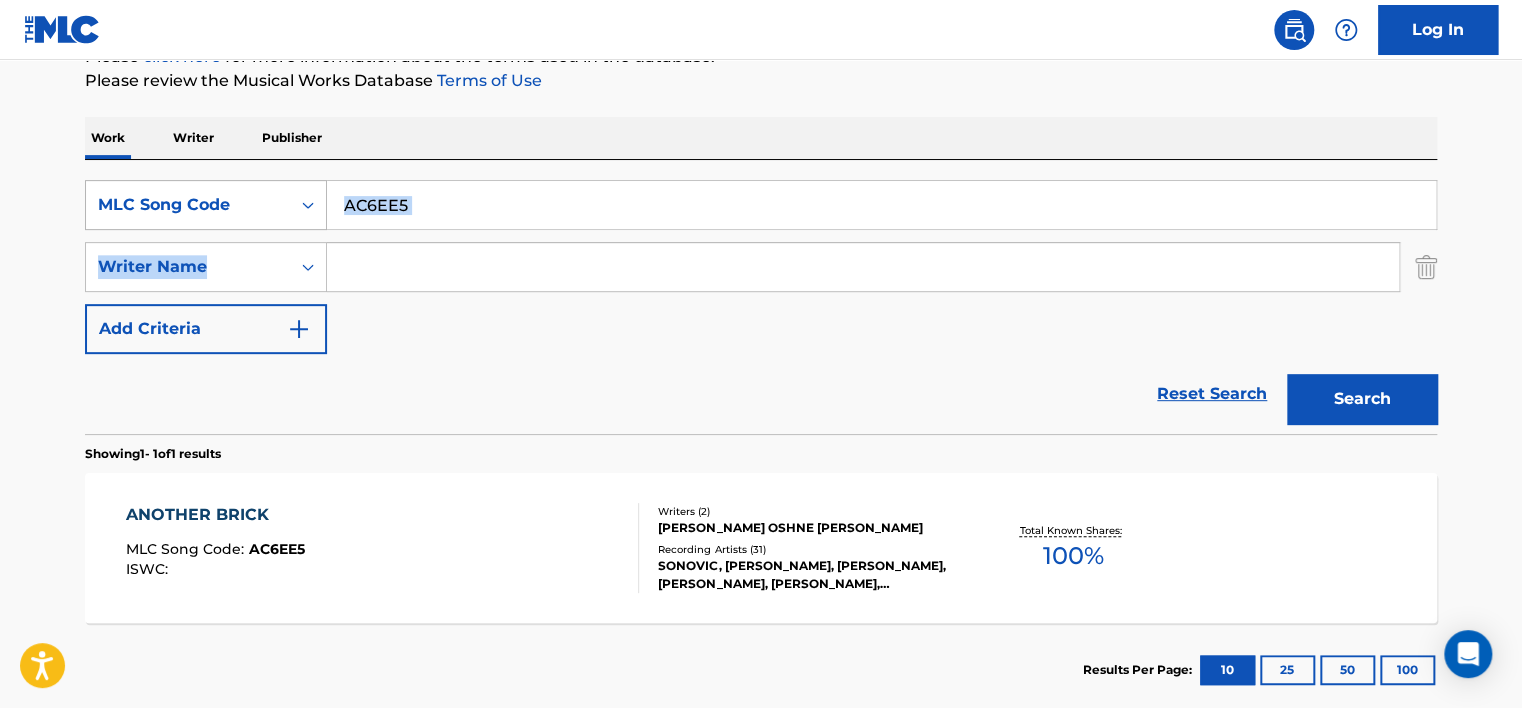 click on "SearchWithCriteriac7f784ae-7a92-4f6f-9ab9-3f85802285c3 MLC Song Code AC6EE5 SearchWithCriteriaee641122-10c6-4e8d-b475-08314ba1837c Writer Name Add Criteria" at bounding box center [761, 267] 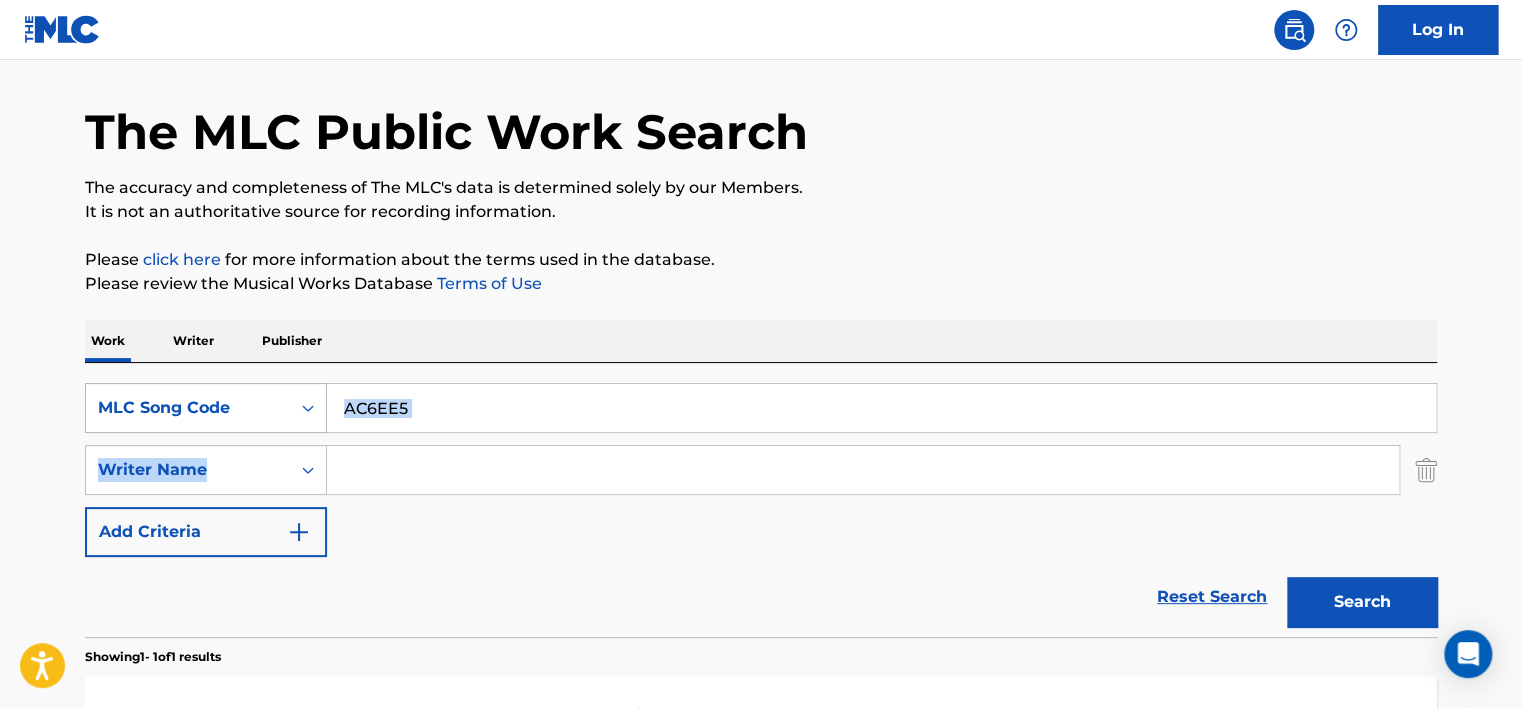 scroll, scrollTop: 100, scrollLeft: 0, axis: vertical 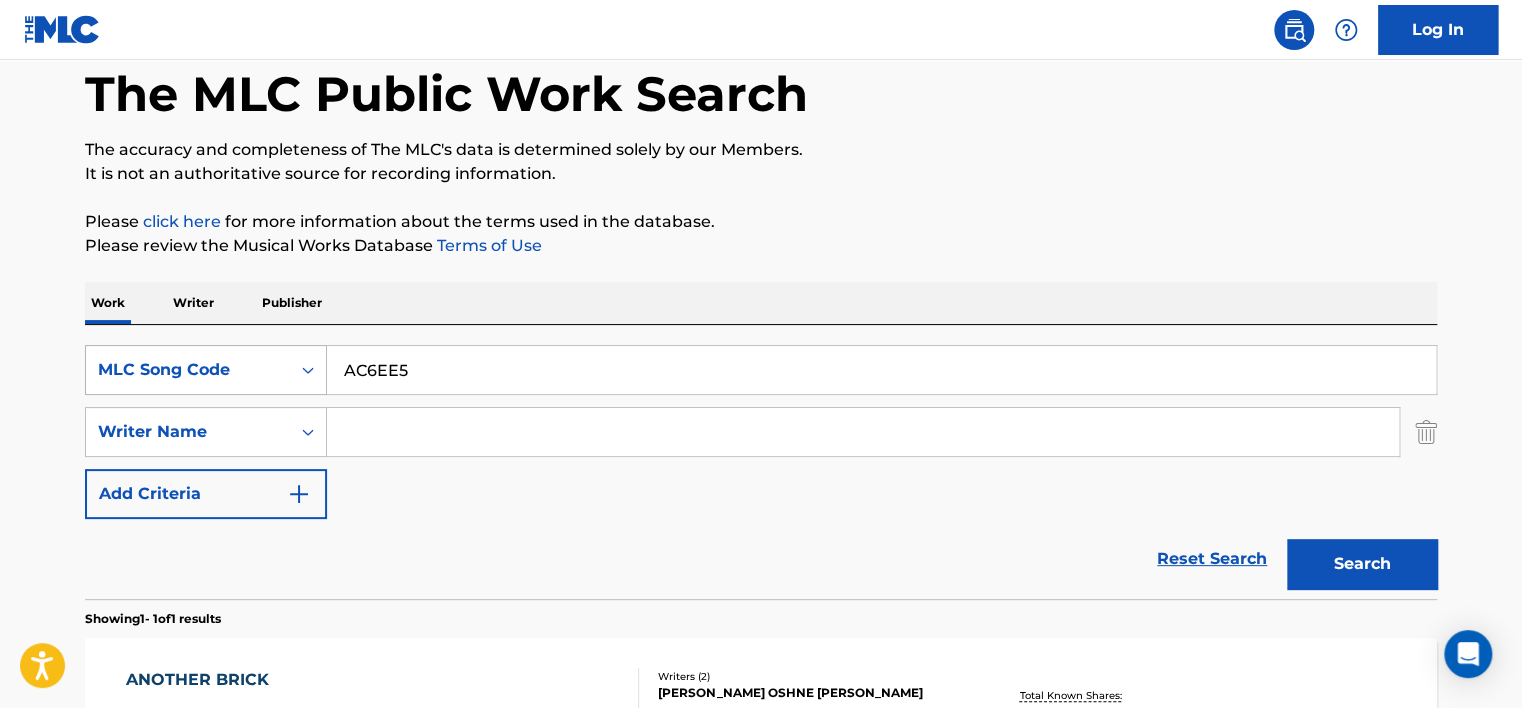 click on "MLC Song Code" at bounding box center [188, 370] 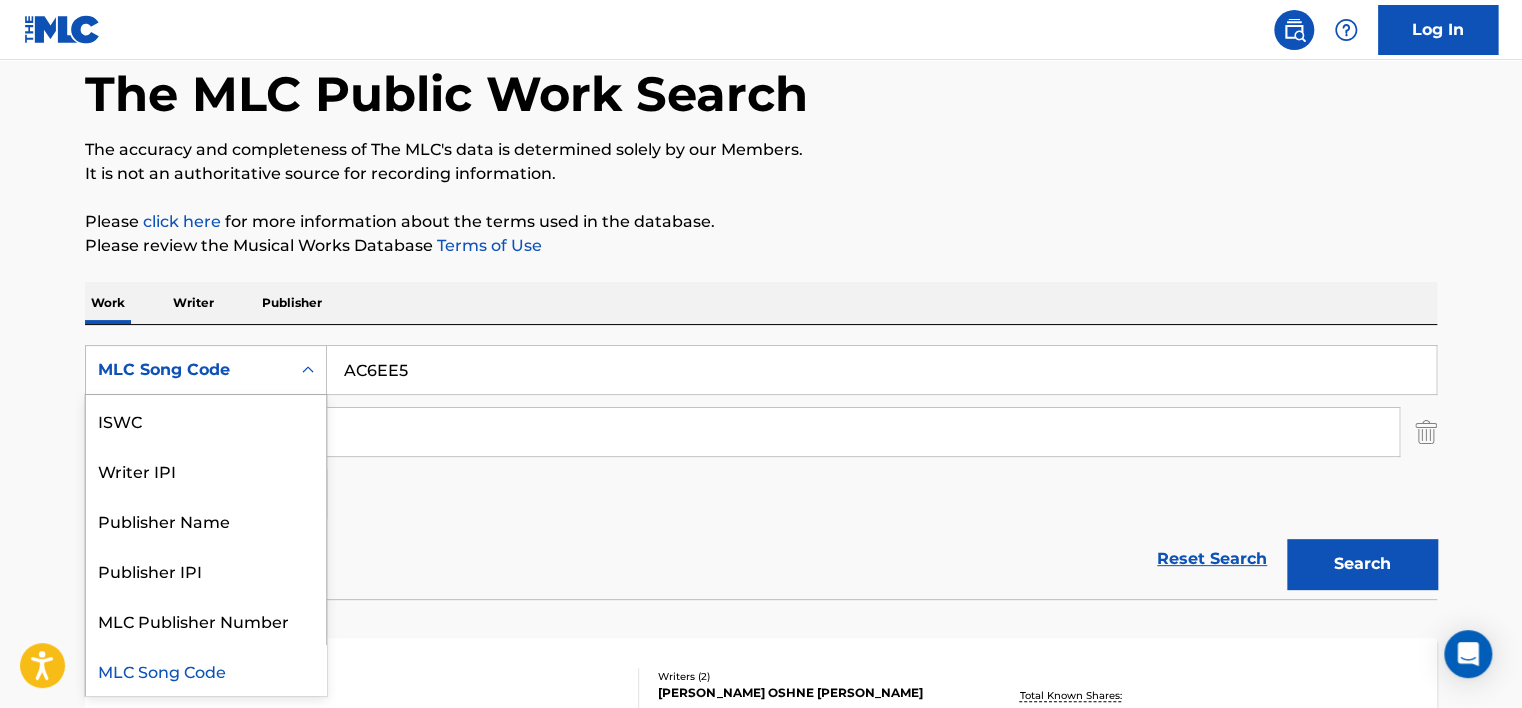 scroll, scrollTop: 0, scrollLeft: 0, axis: both 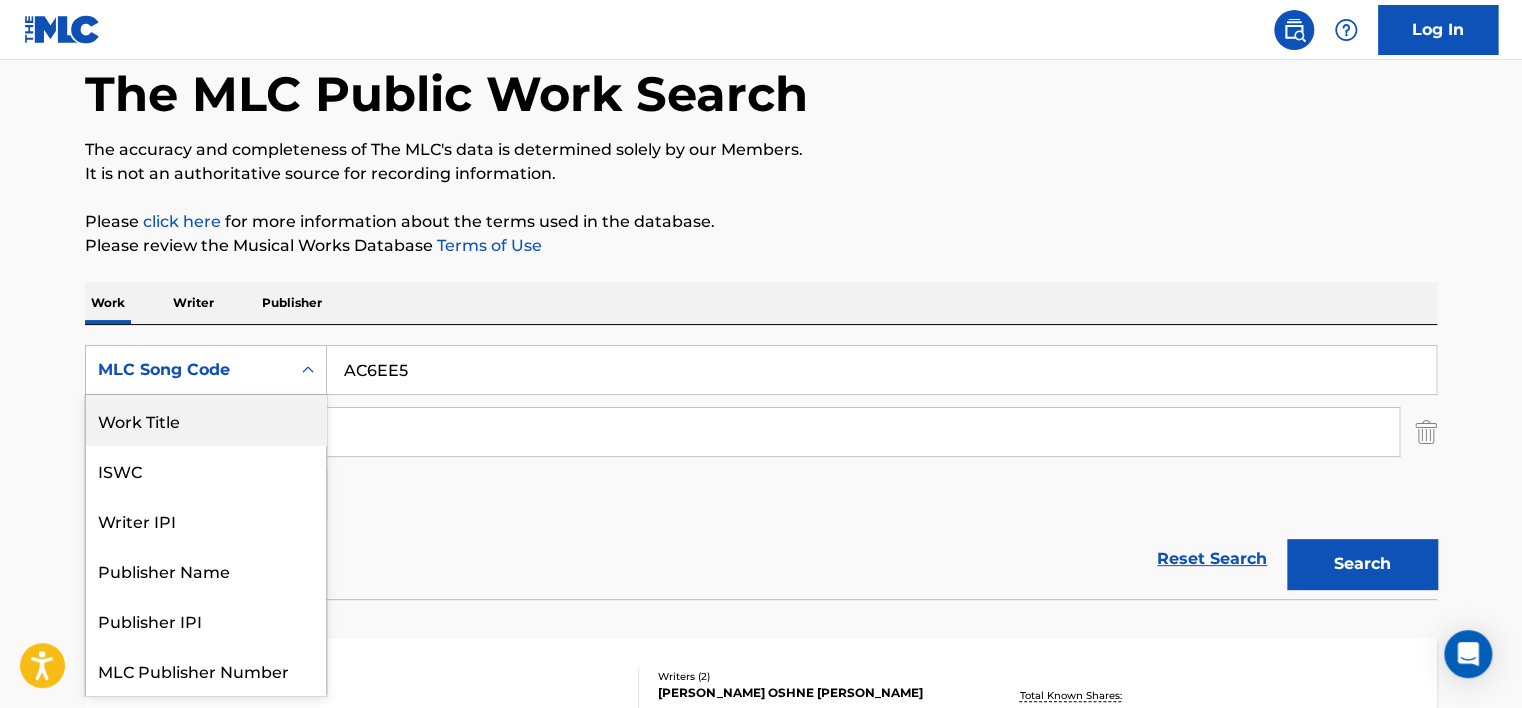click on "Work Title" at bounding box center (206, 420) 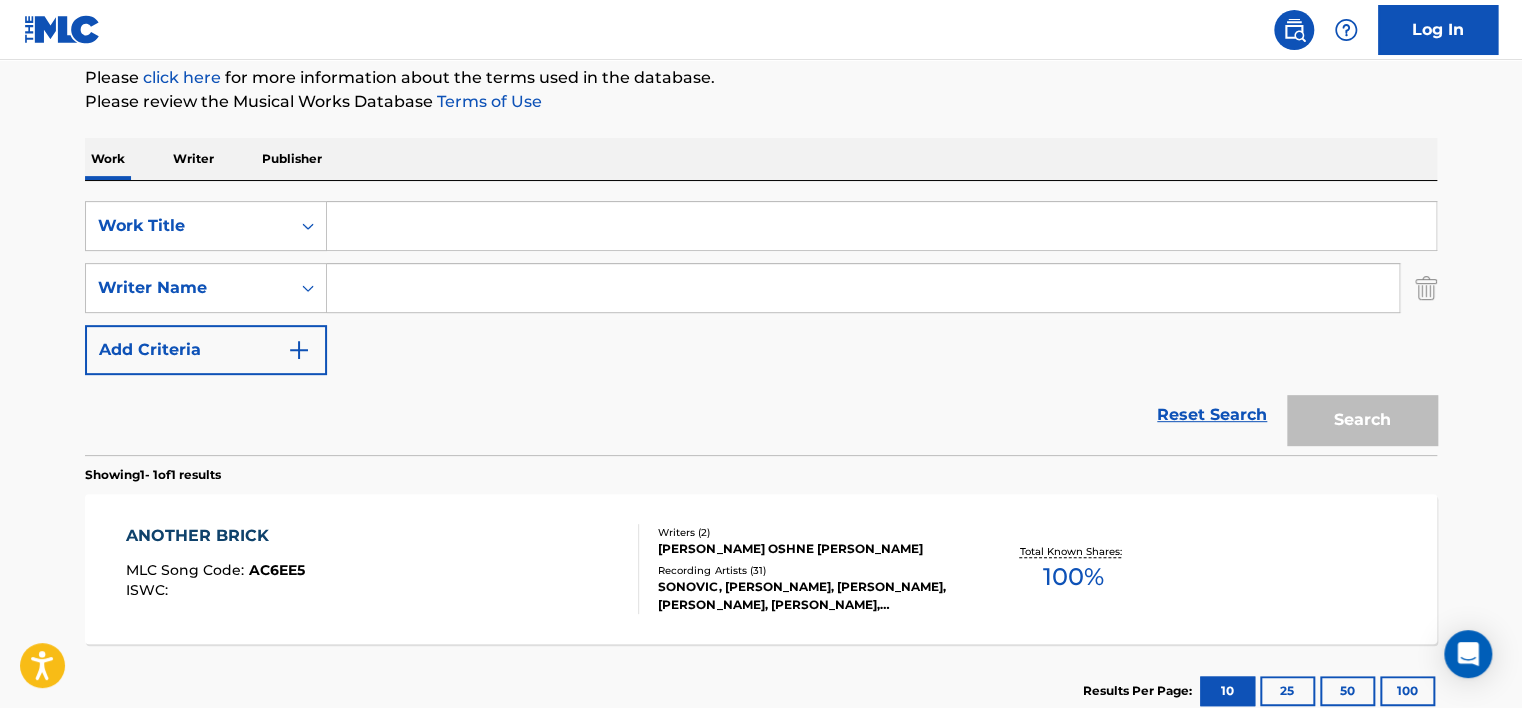scroll, scrollTop: 300, scrollLeft: 0, axis: vertical 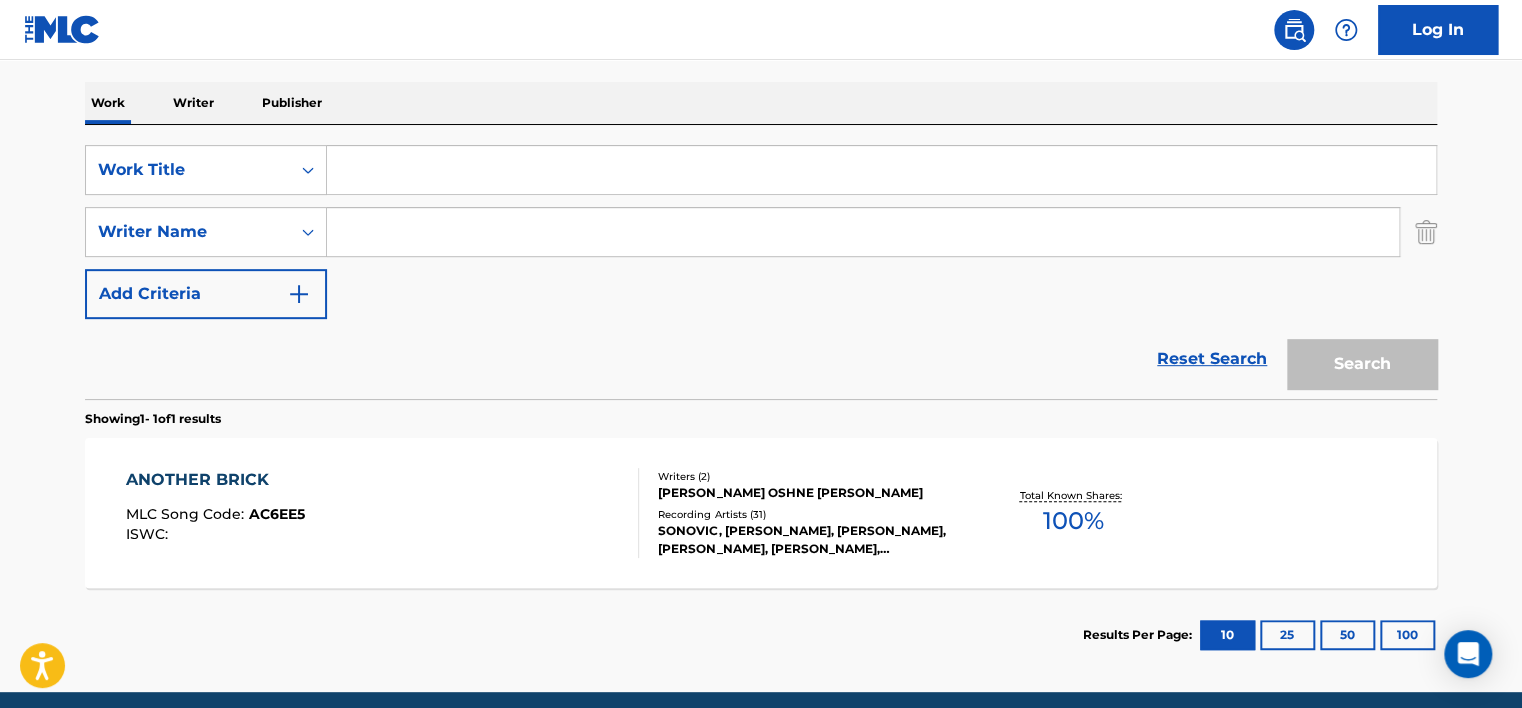 click at bounding box center [863, 232] 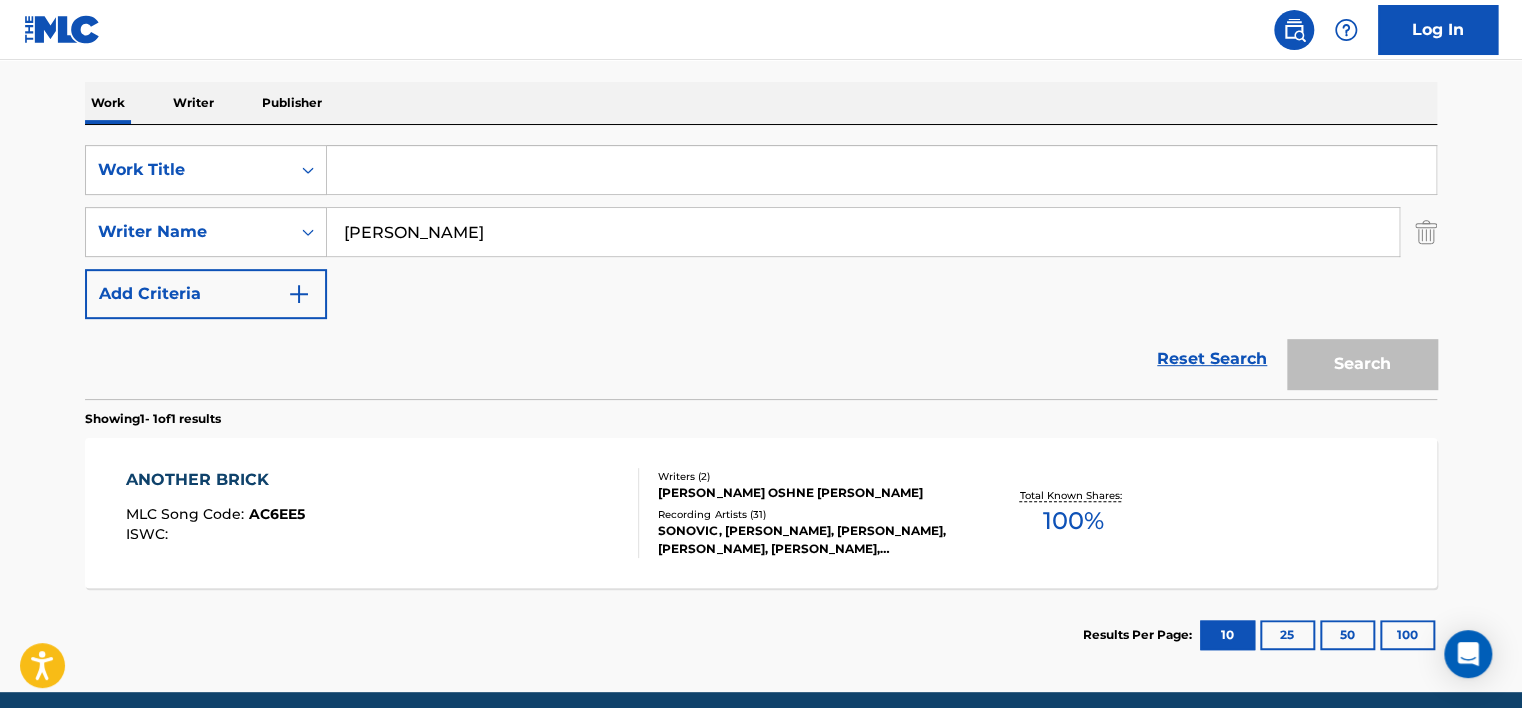 type on "[PERSON_NAME]" 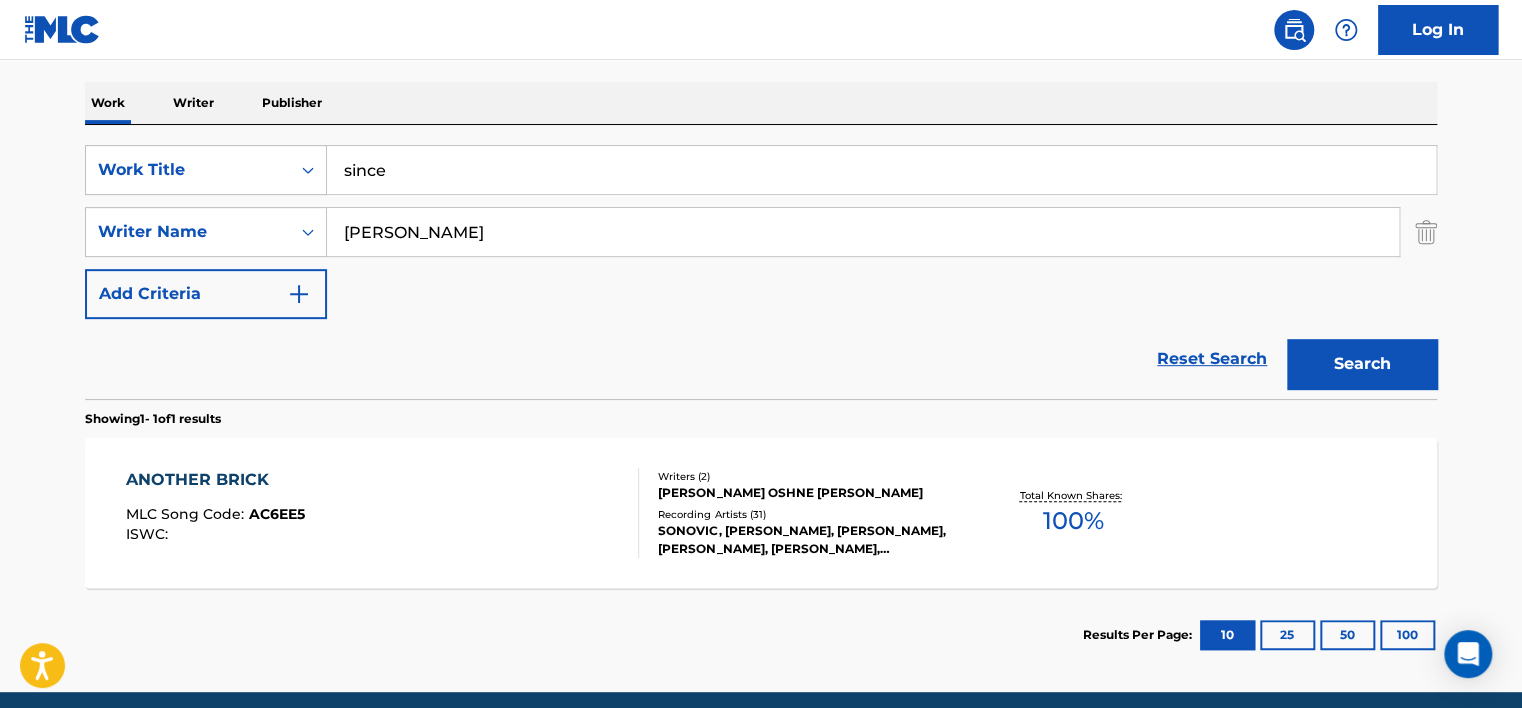 type on "since" 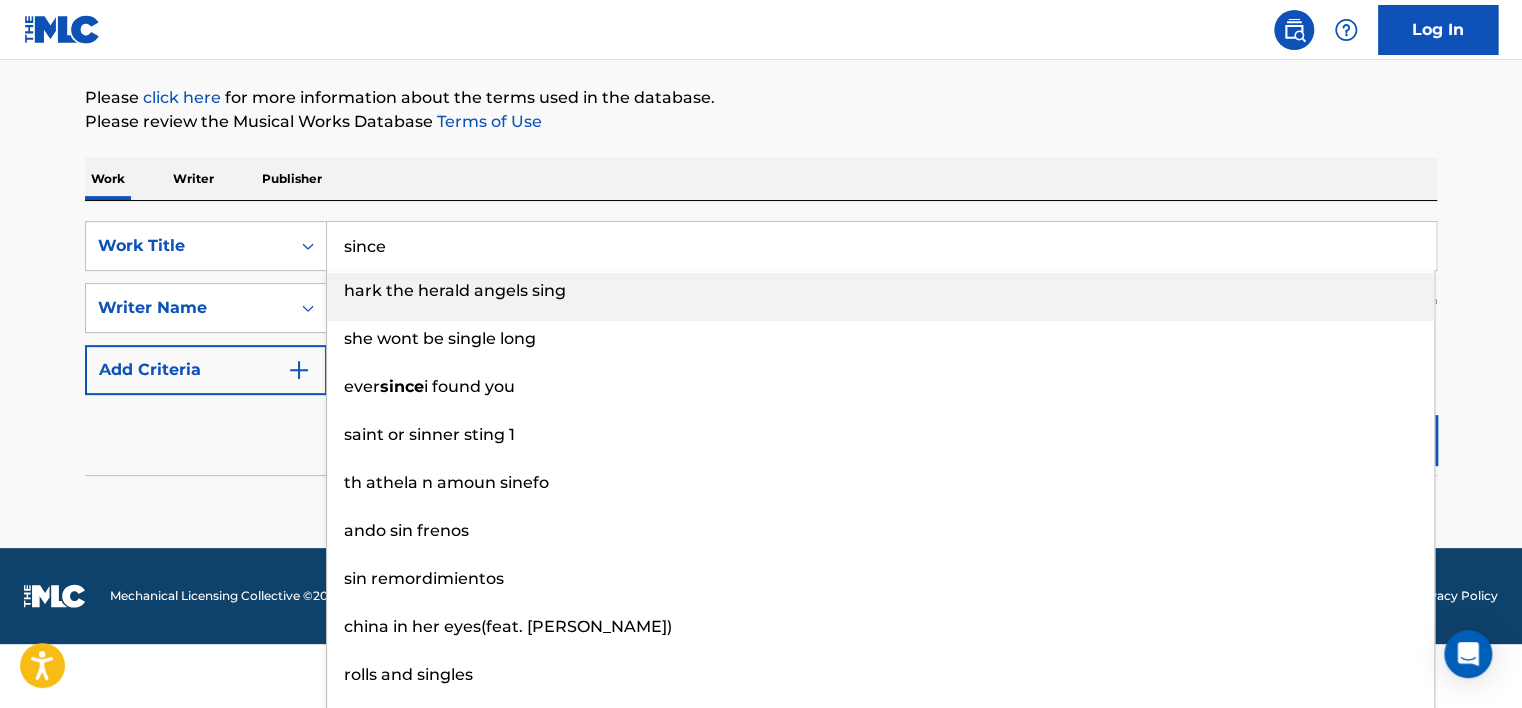 scroll, scrollTop: 160, scrollLeft: 0, axis: vertical 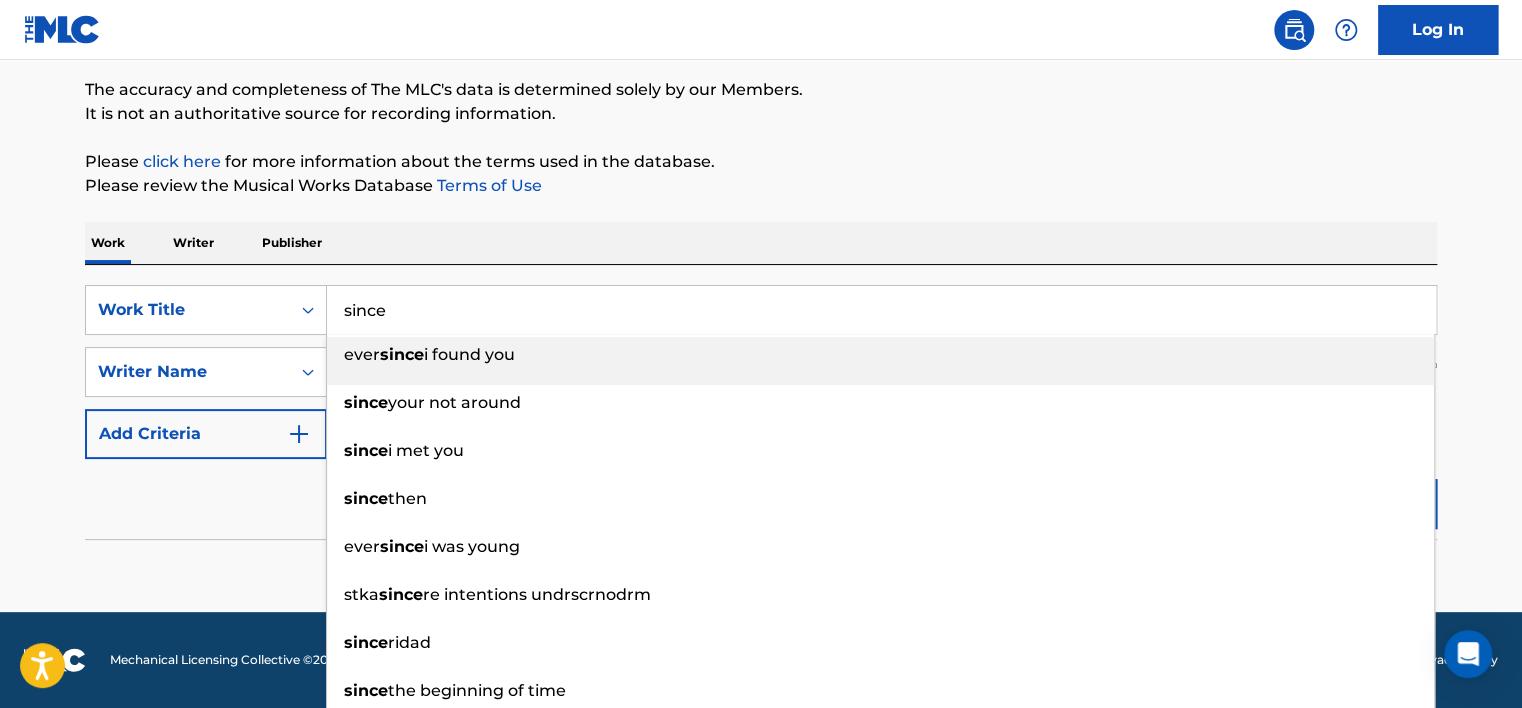 click on "Reset Search Search" at bounding box center (761, 499) 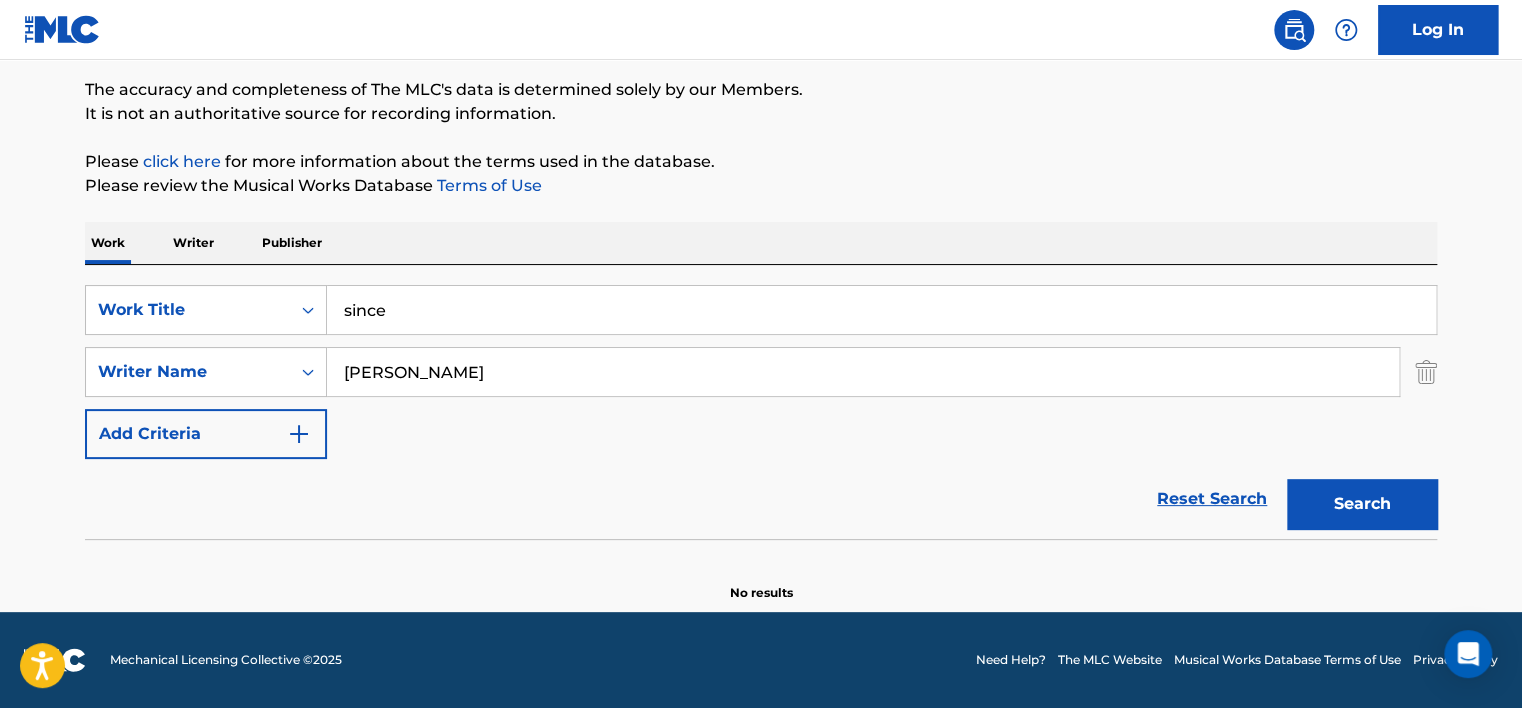 click on "Search" at bounding box center (1362, 504) 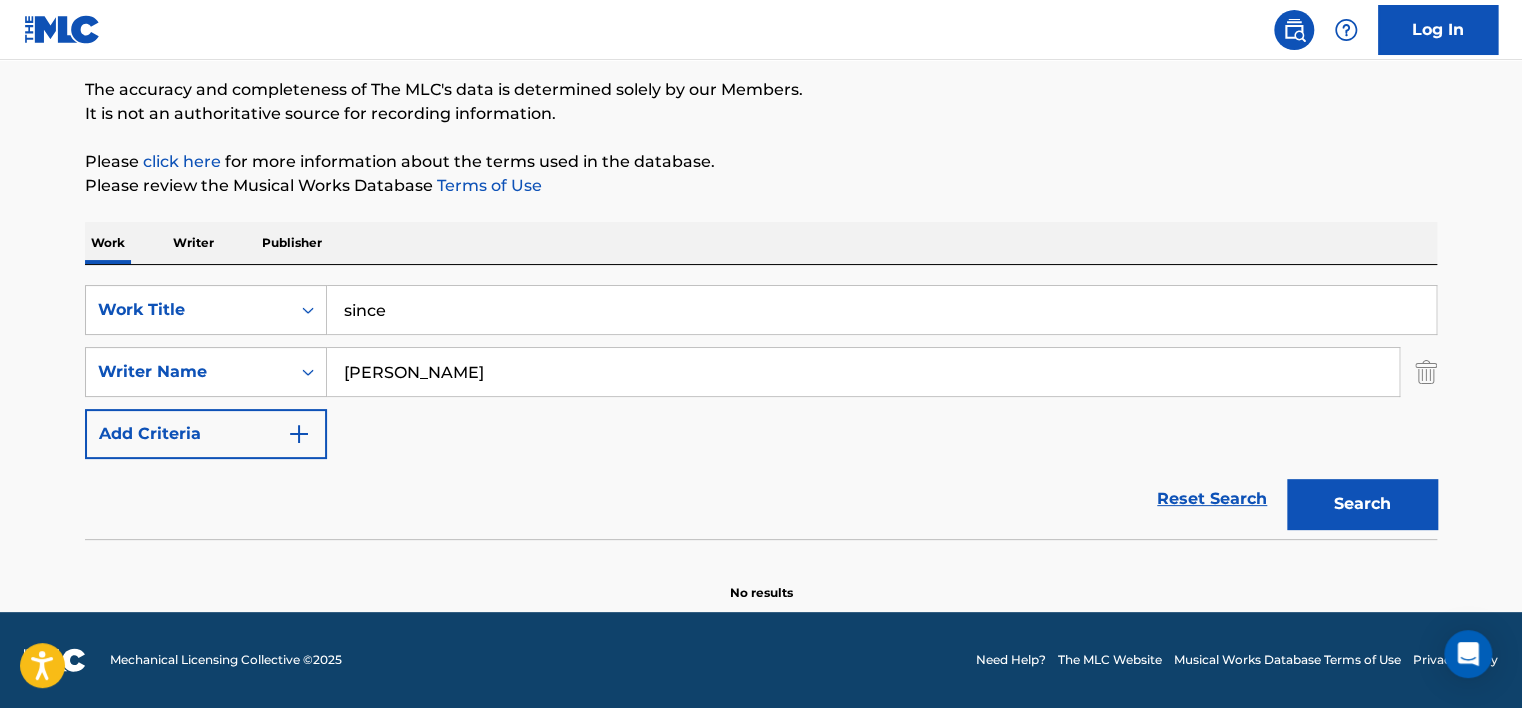 click on "[PERSON_NAME]" at bounding box center (863, 372) 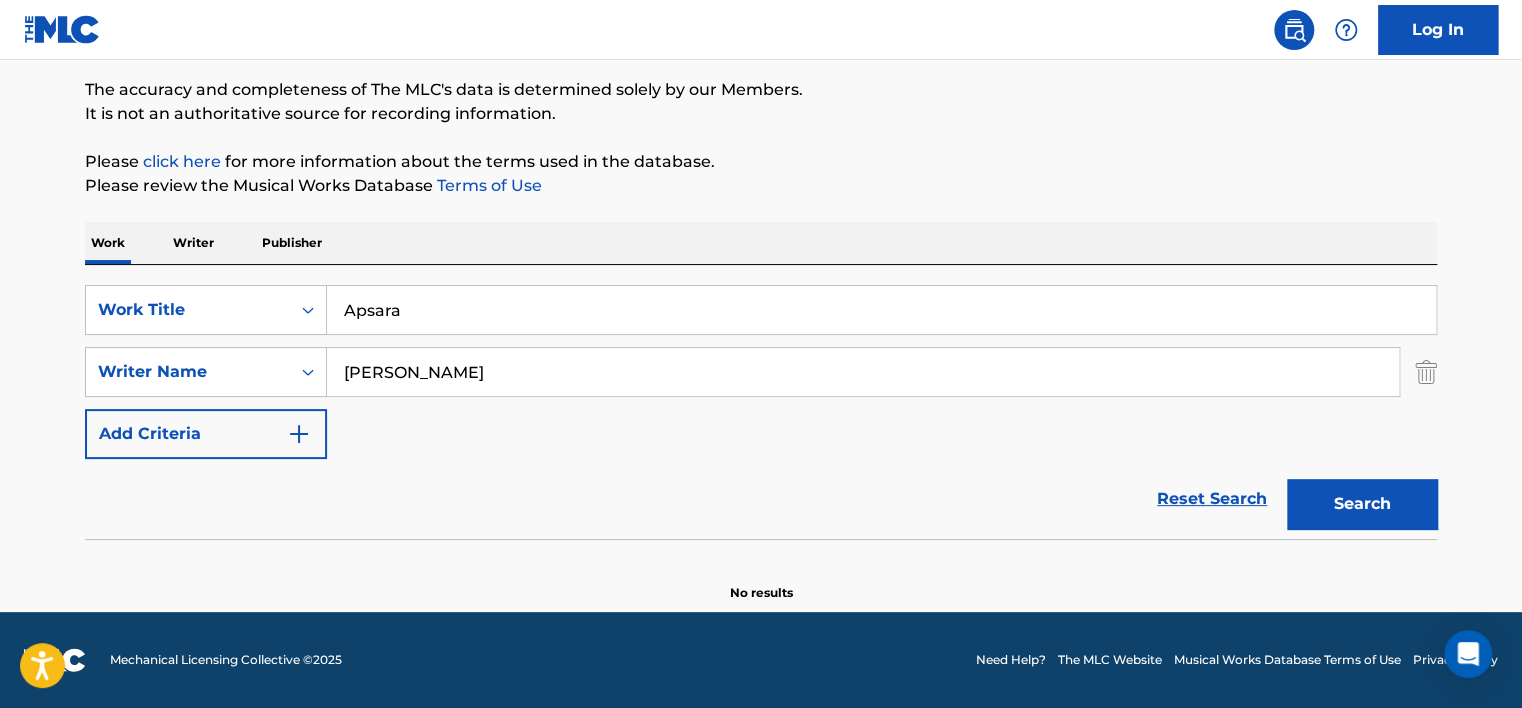 type on "Apsara" 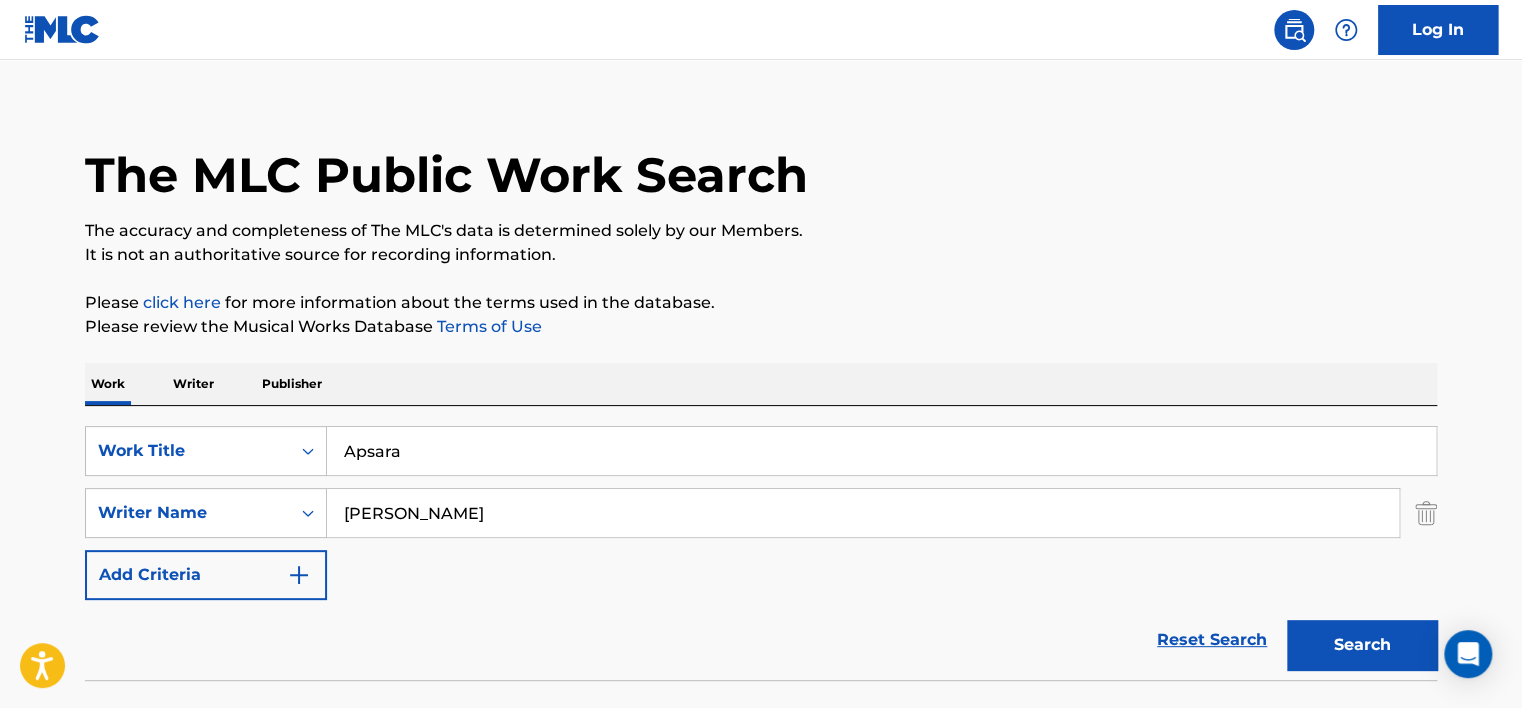 scroll, scrollTop: 0, scrollLeft: 0, axis: both 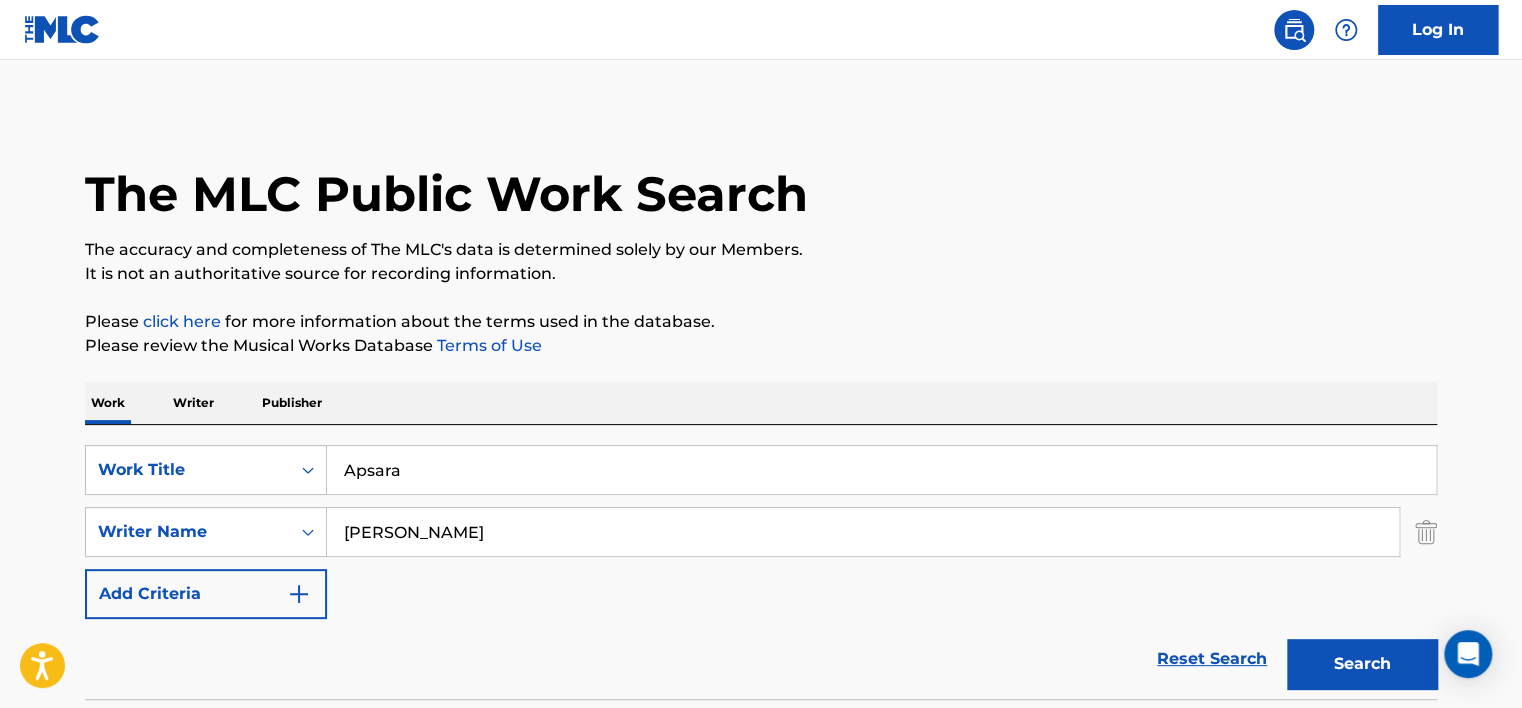 click on "[PERSON_NAME]" at bounding box center (863, 532) 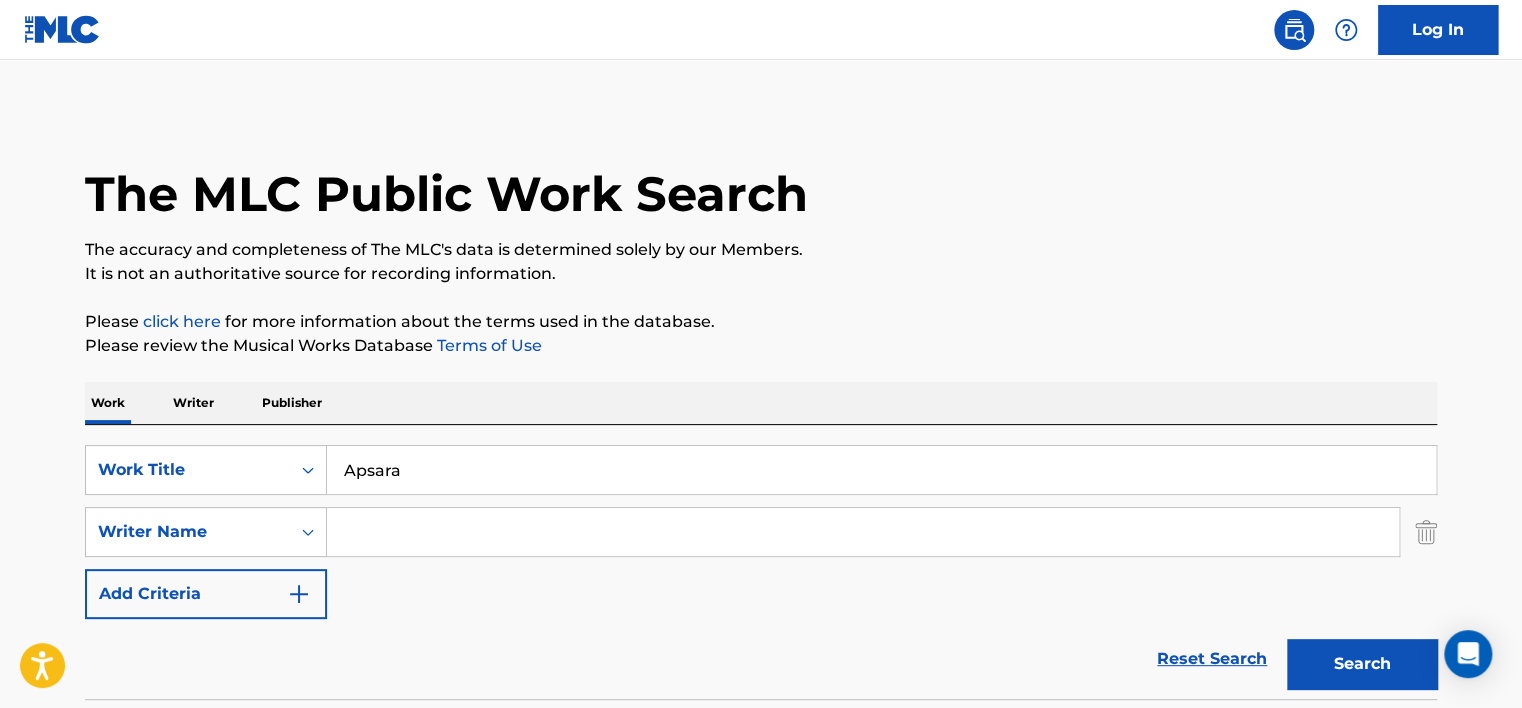 type 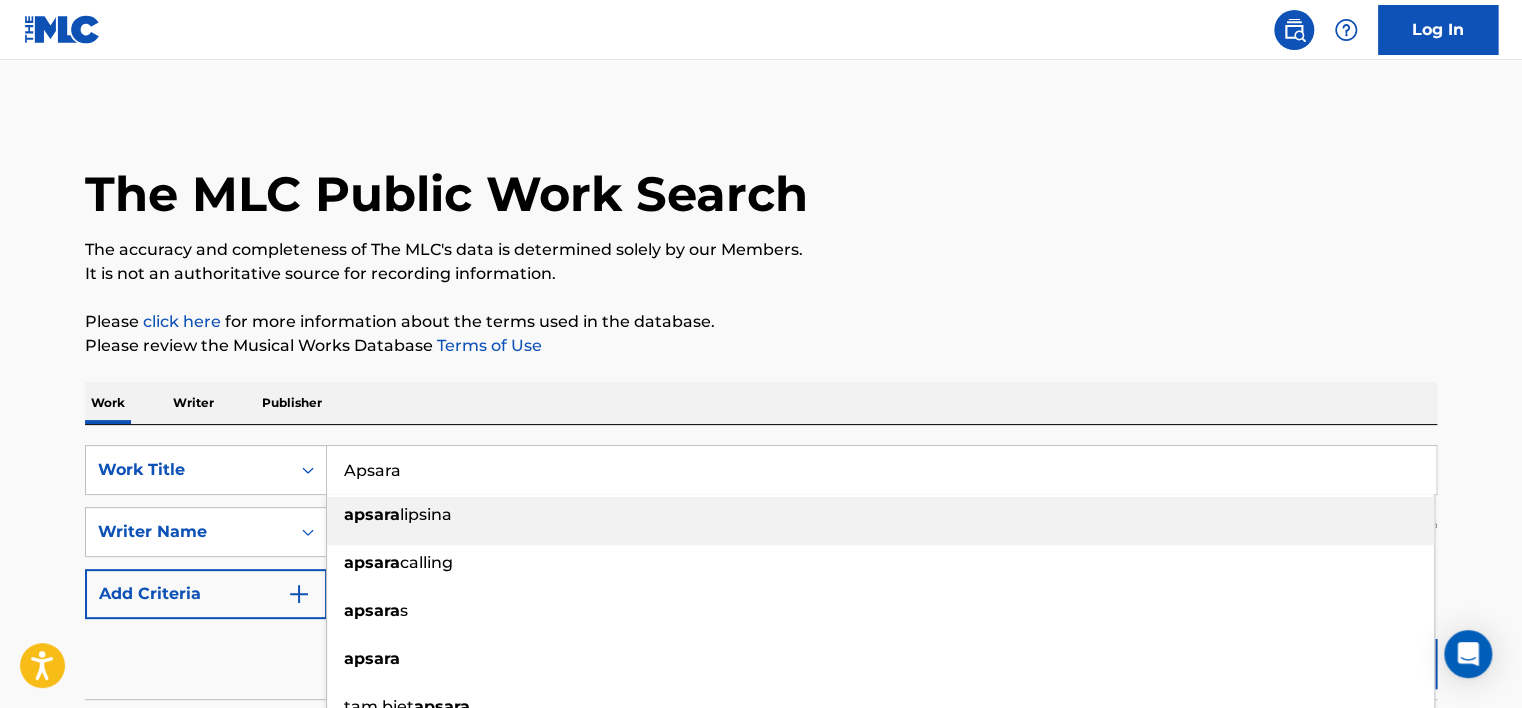 click on "Apsara" at bounding box center [881, 470] 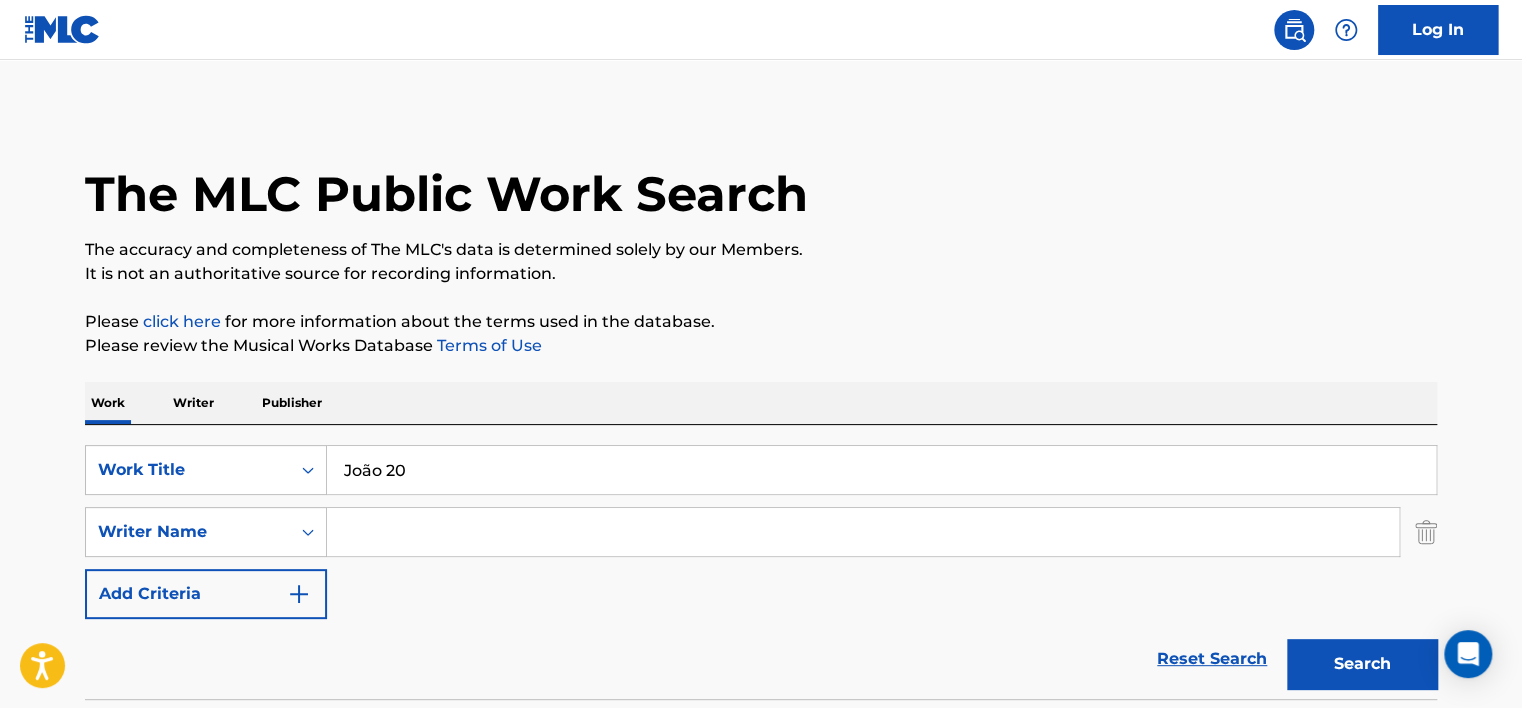 click on "João 20" at bounding box center (881, 470) 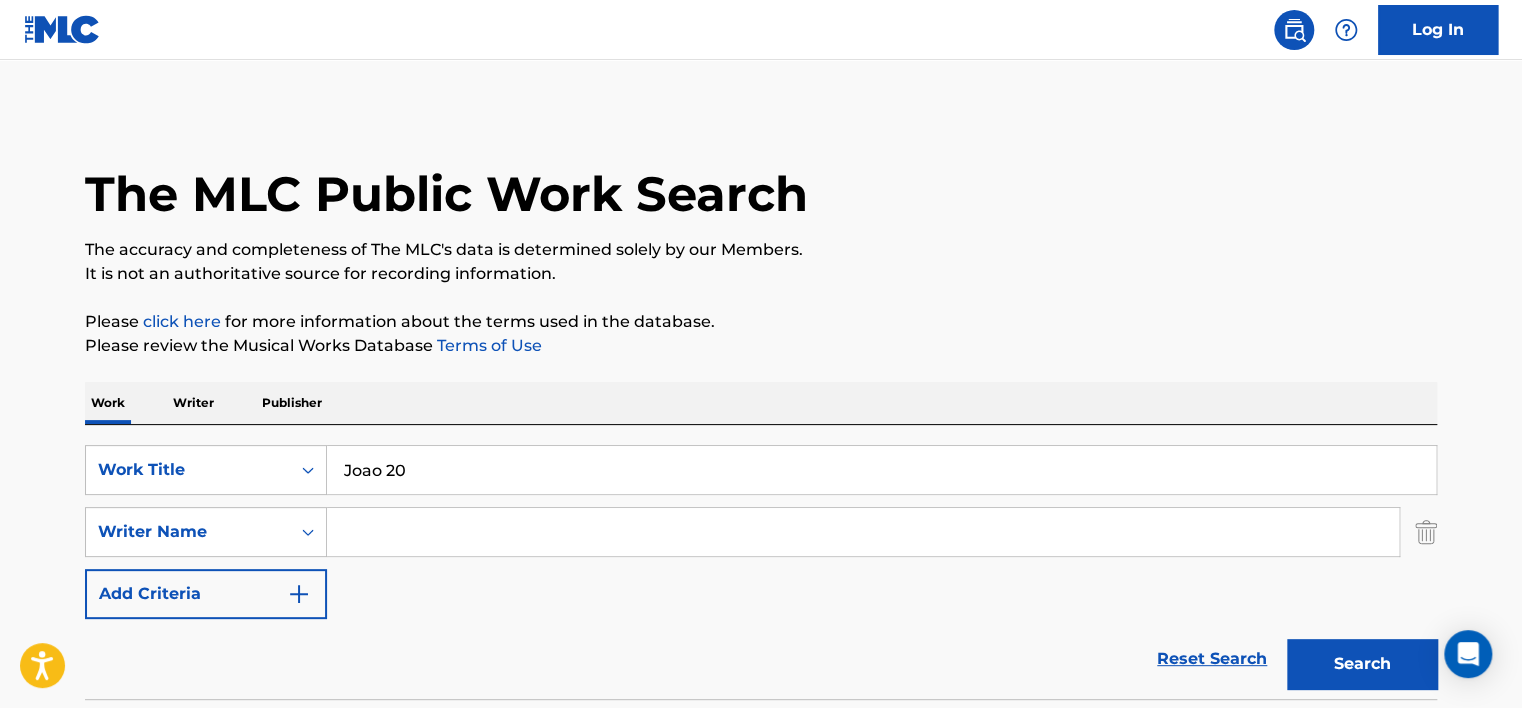 type on "Joao 20" 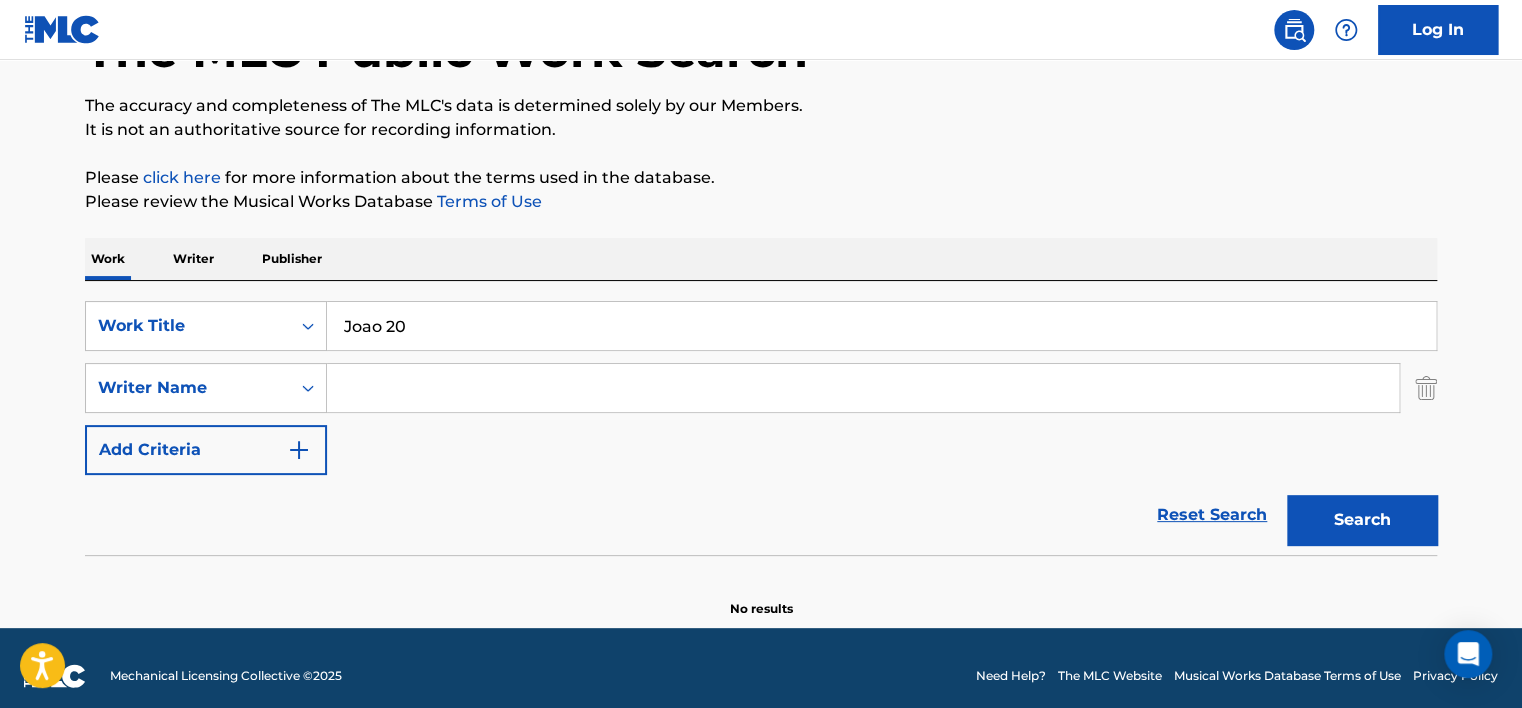 scroll, scrollTop: 160, scrollLeft: 0, axis: vertical 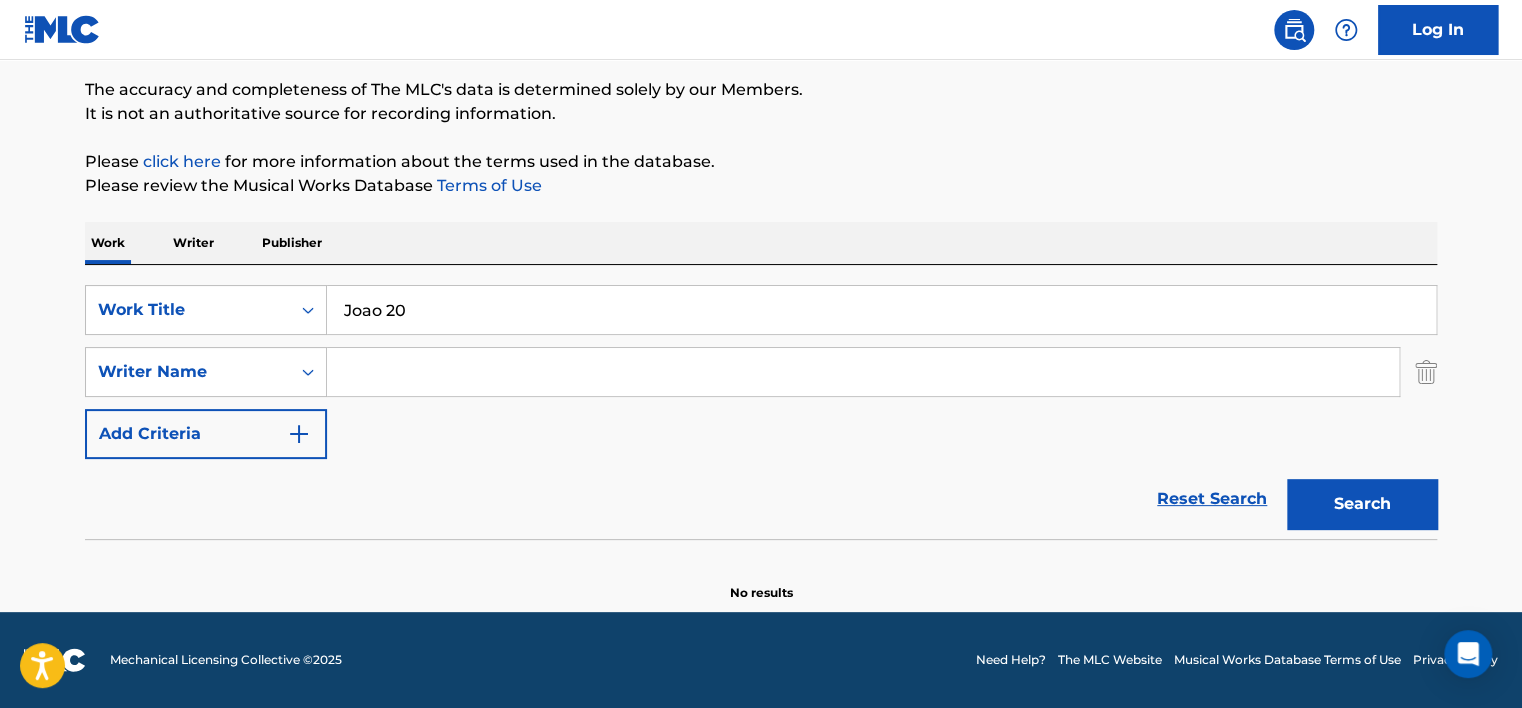 click on "Search" at bounding box center [1362, 504] 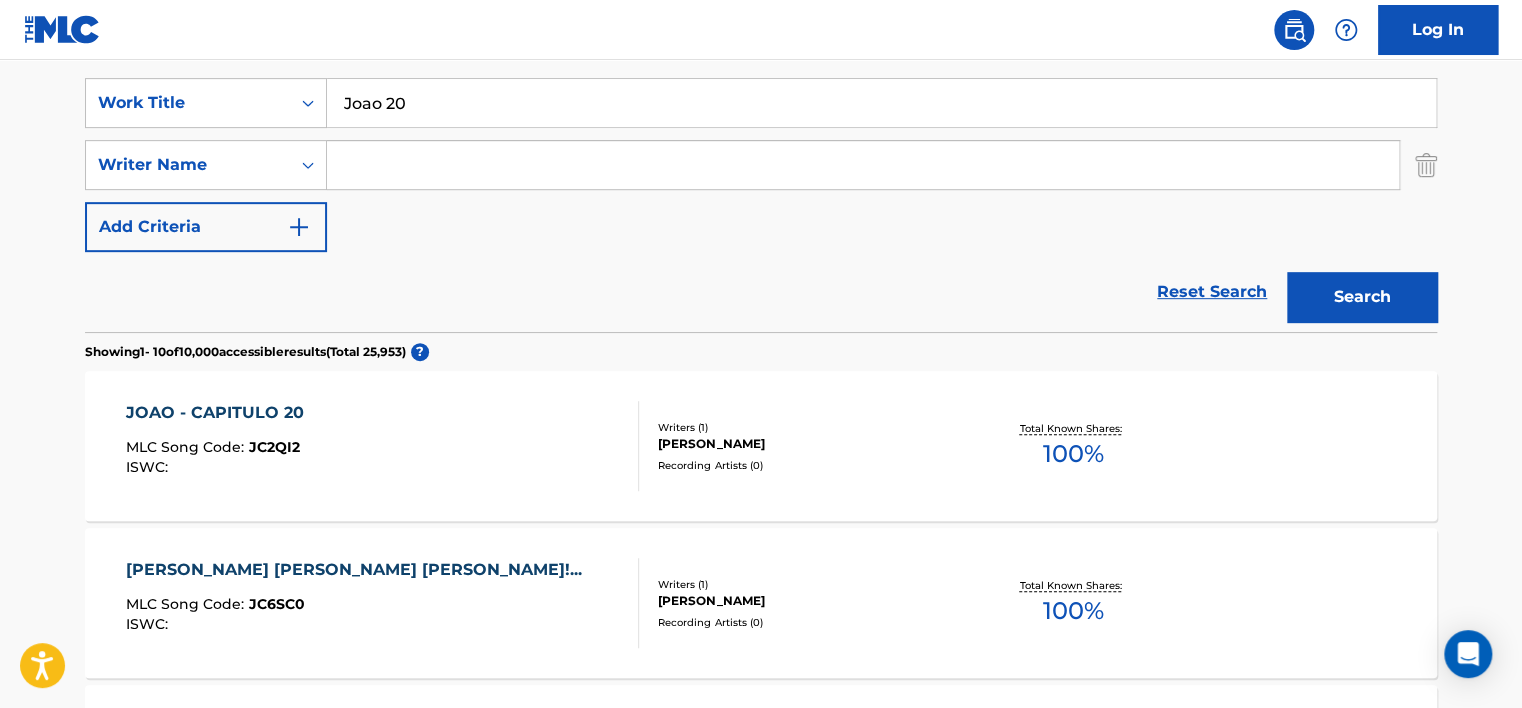 scroll, scrollTop: 360, scrollLeft: 0, axis: vertical 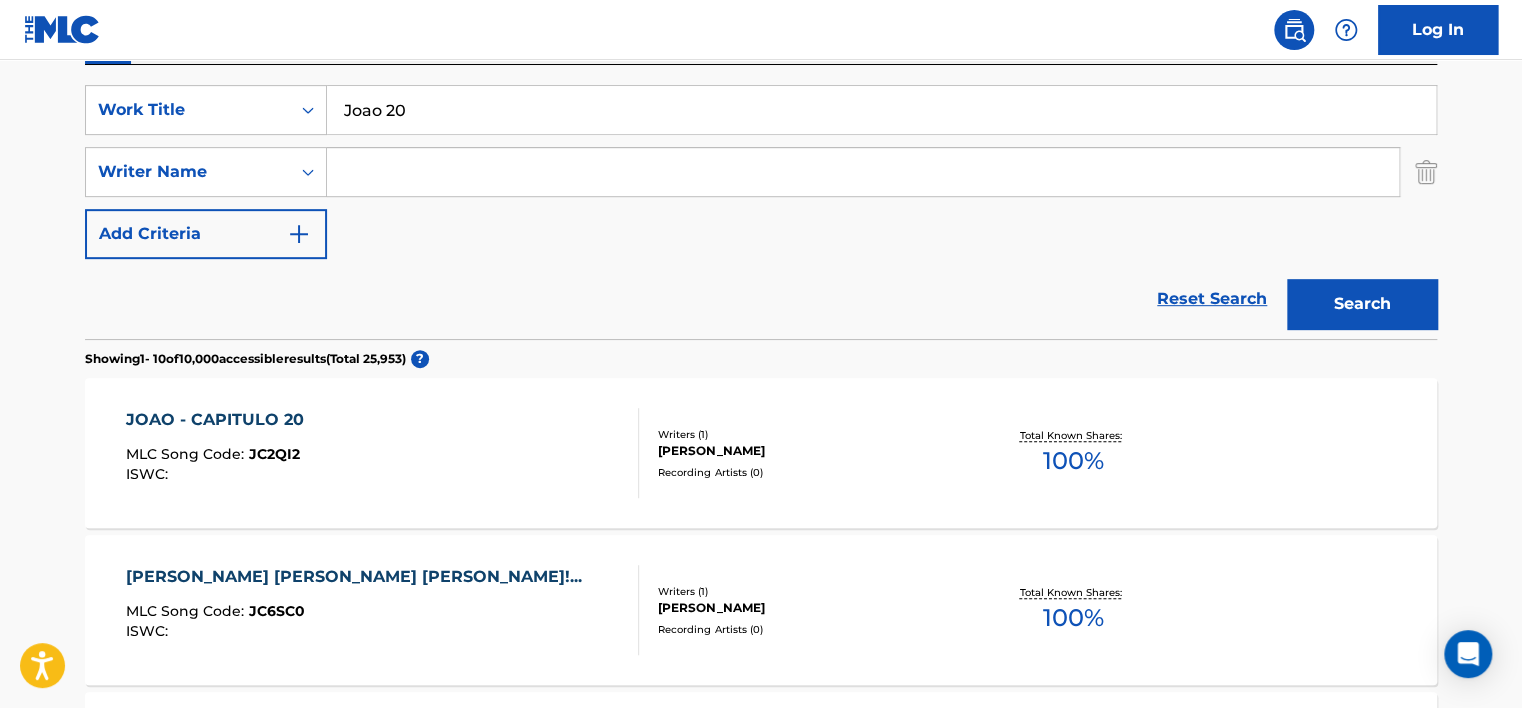 drag, startPoint x: 380, startPoint y: 177, endPoint x: 384, endPoint y: 167, distance: 10.770329 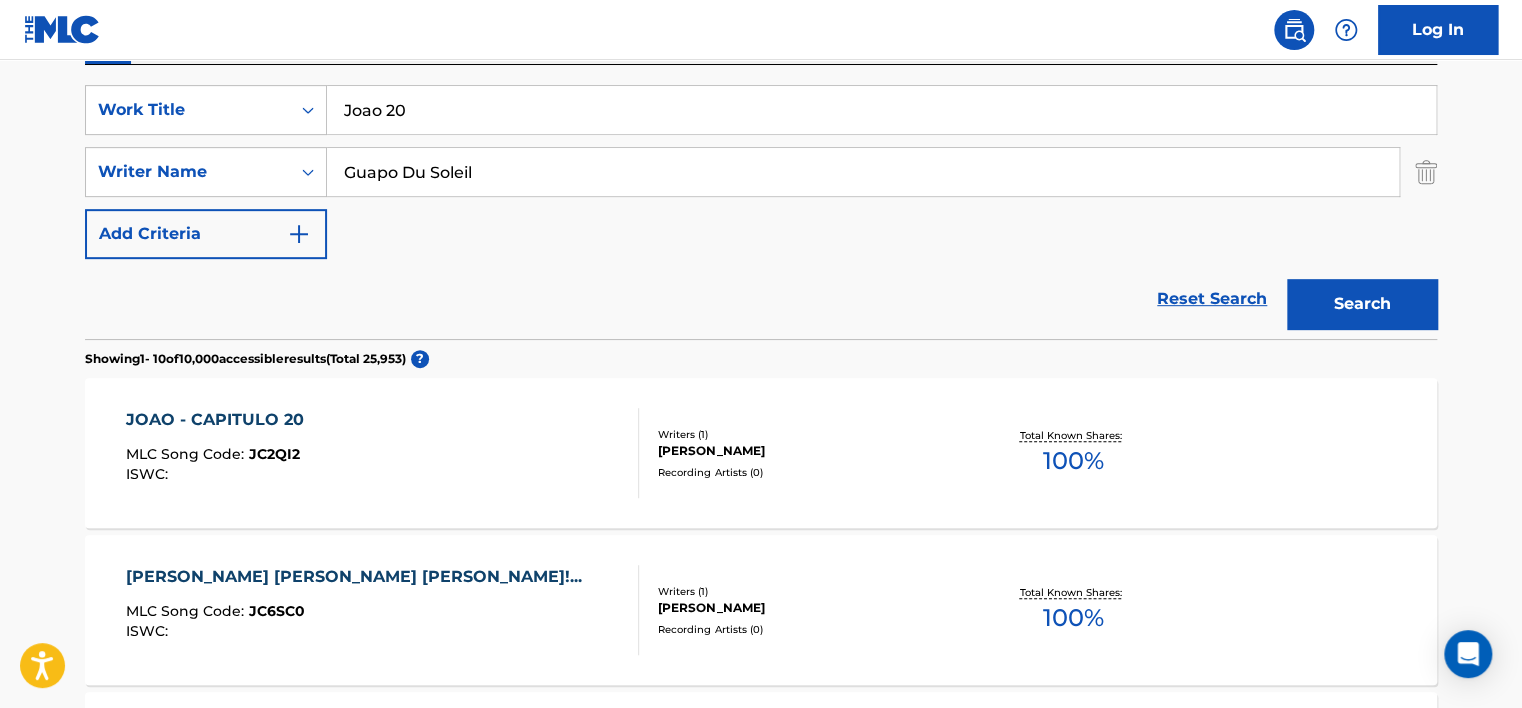 type on "Guapo Du Soleil" 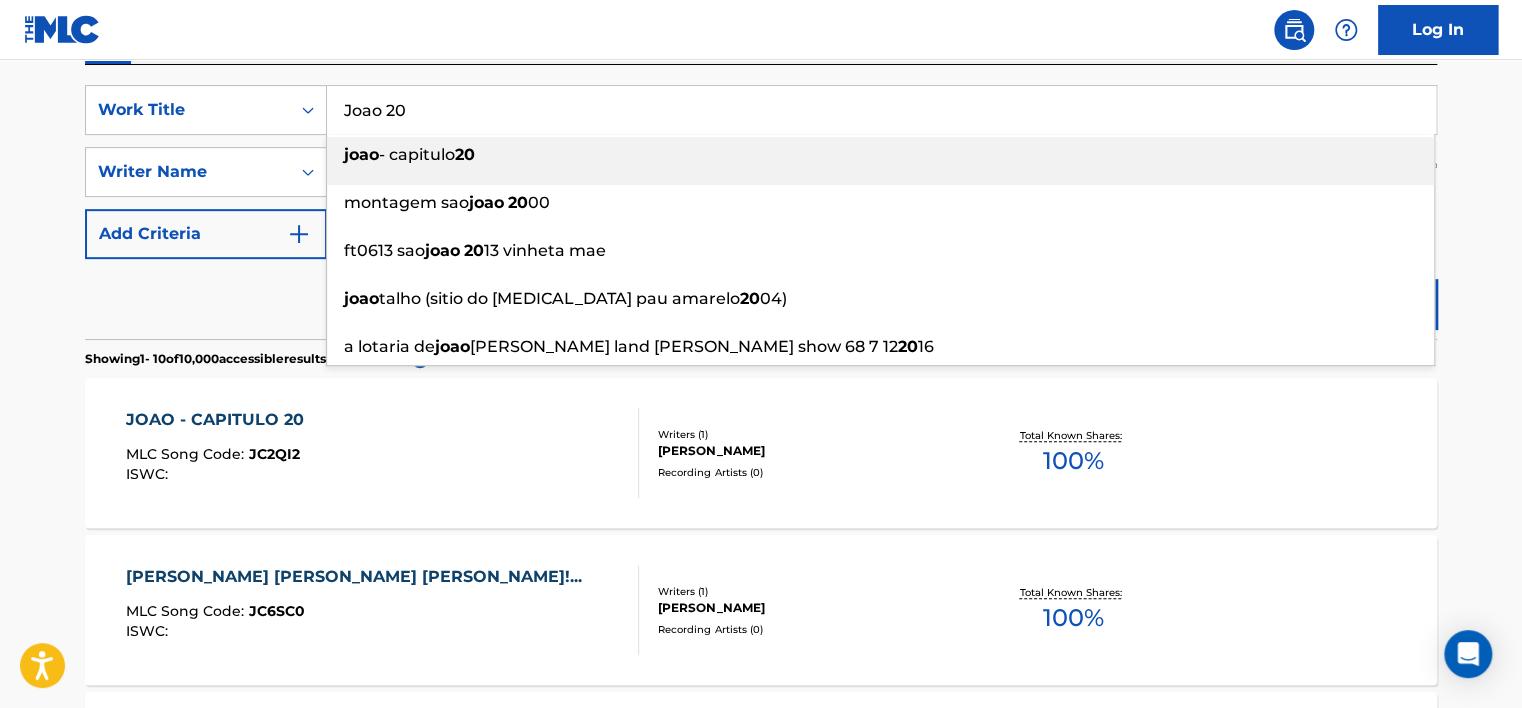 click on "Joao 20" at bounding box center (881, 110) 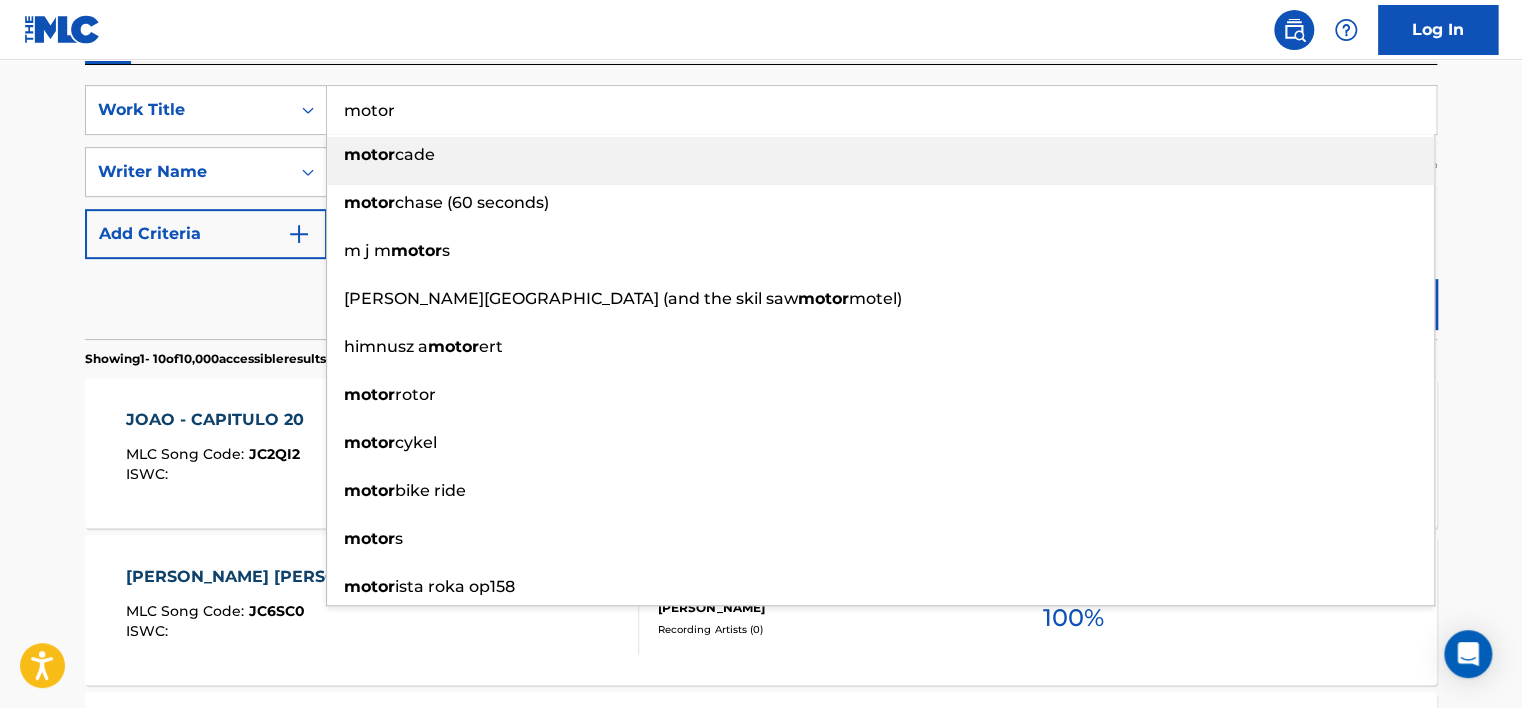 click on "motor" at bounding box center [881, 110] 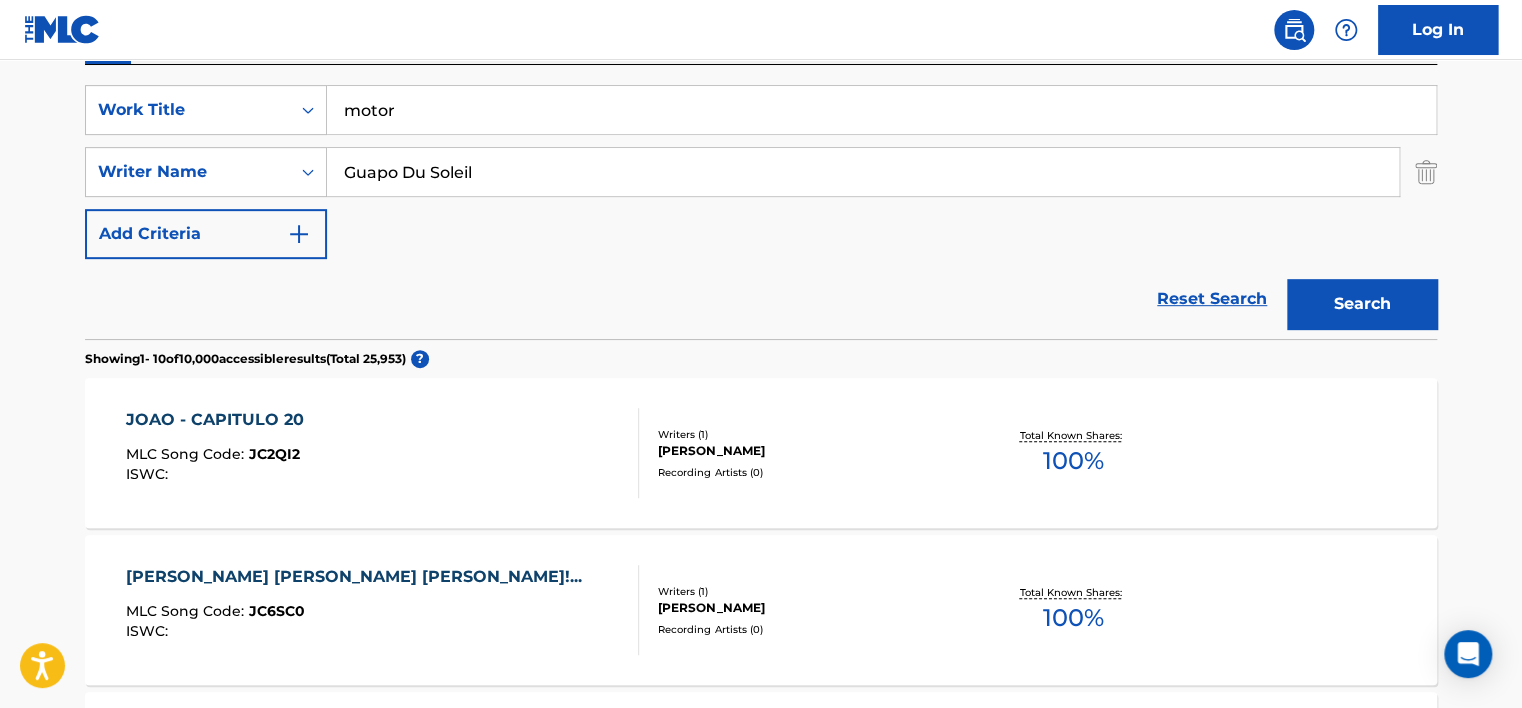 click on "Search" at bounding box center (1362, 304) 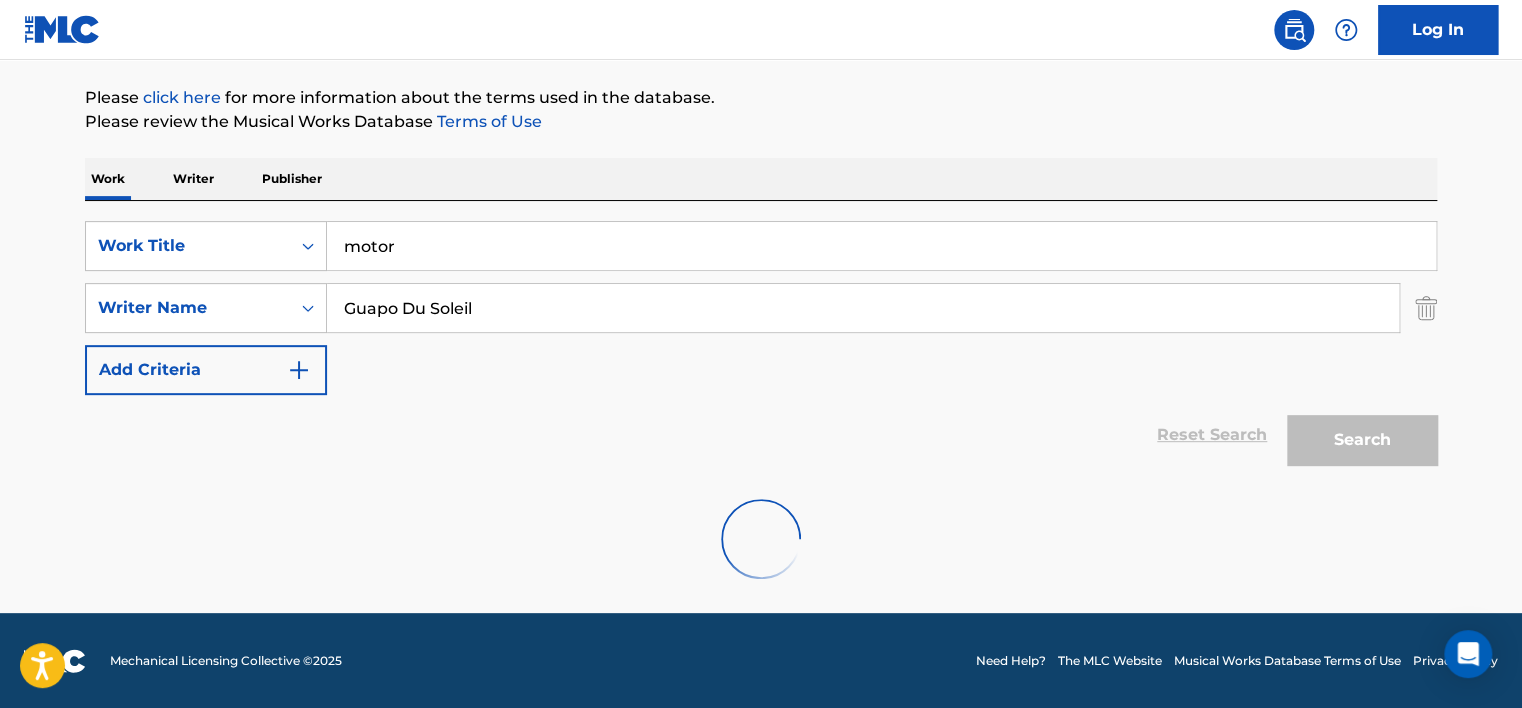 scroll, scrollTop: 160, scrollLeft: 0, axis: vertical 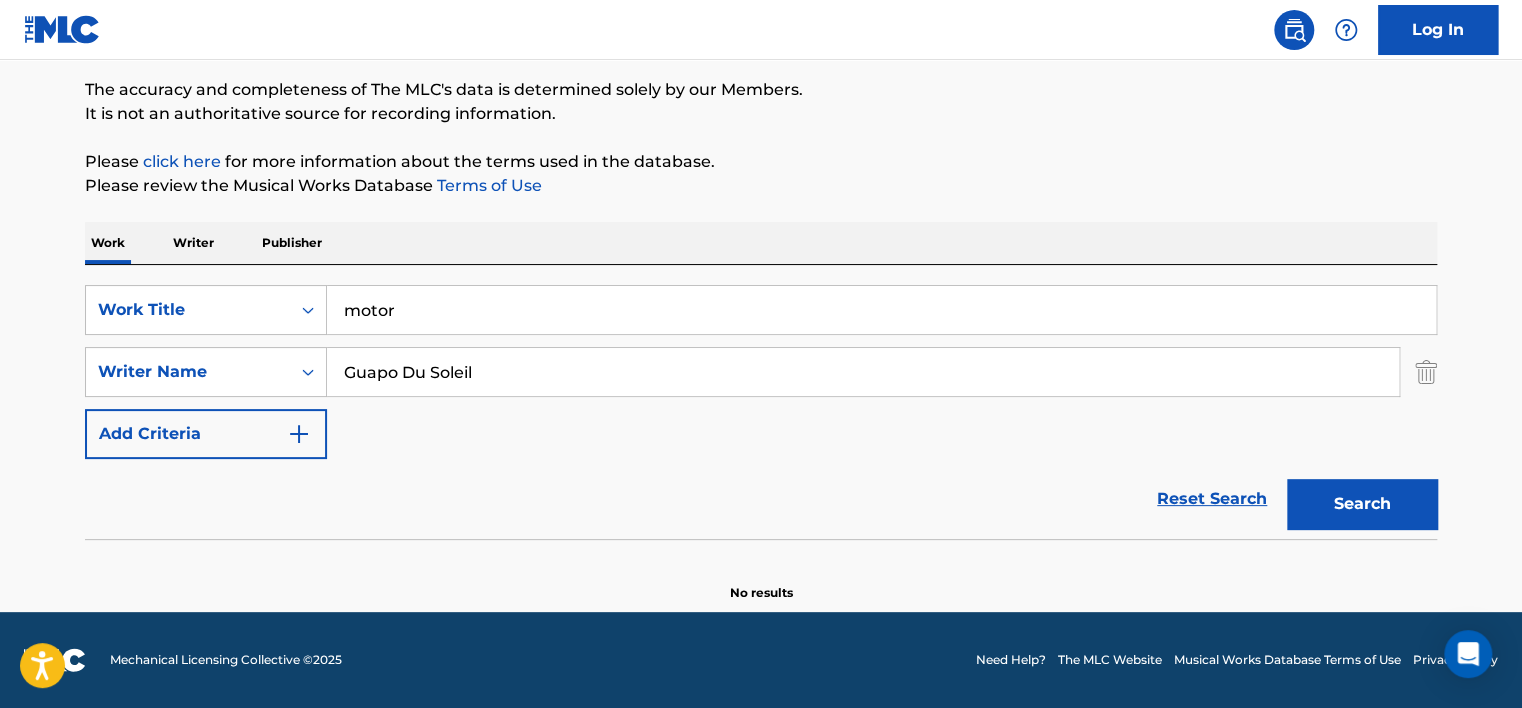 click on "motor" at bounding box center [881, 310] 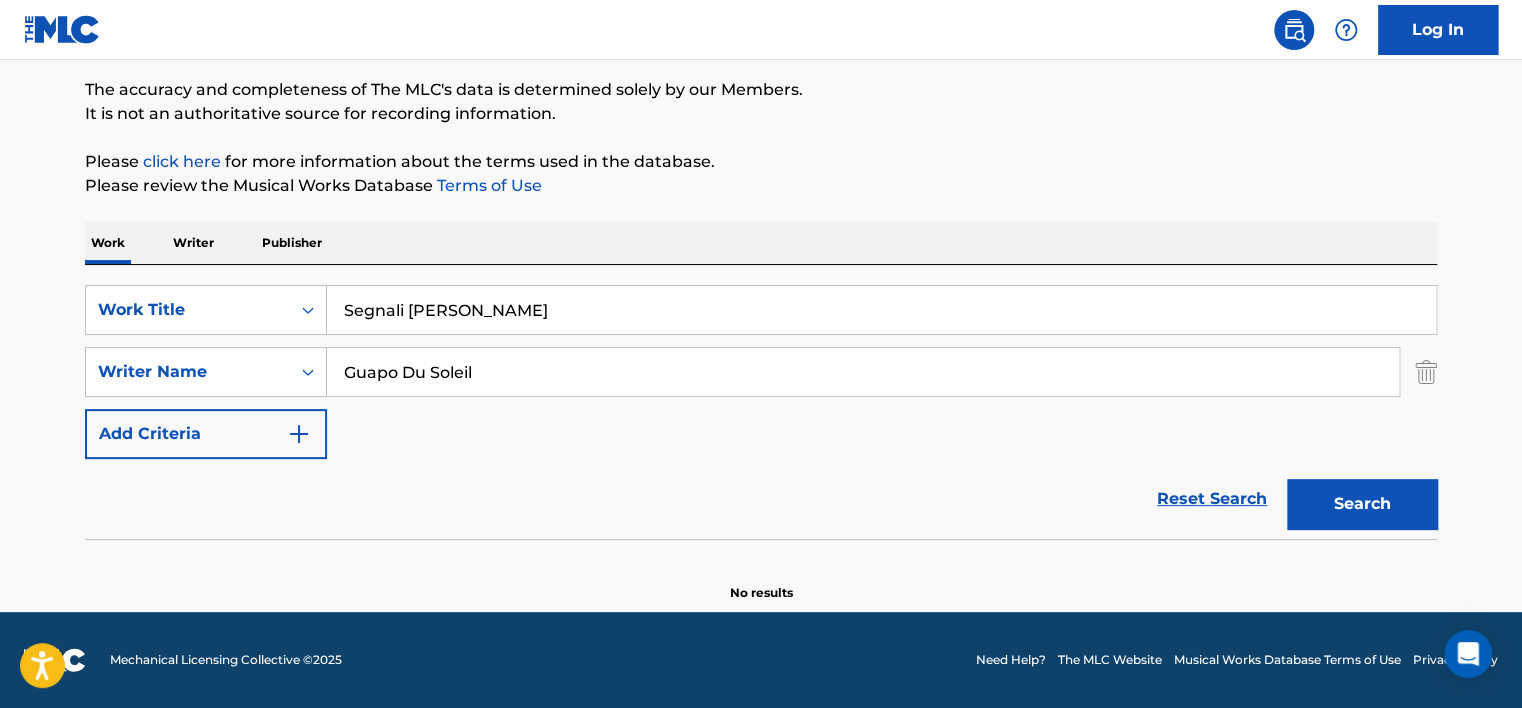 type on "Segnali [PERSON_NAME]" 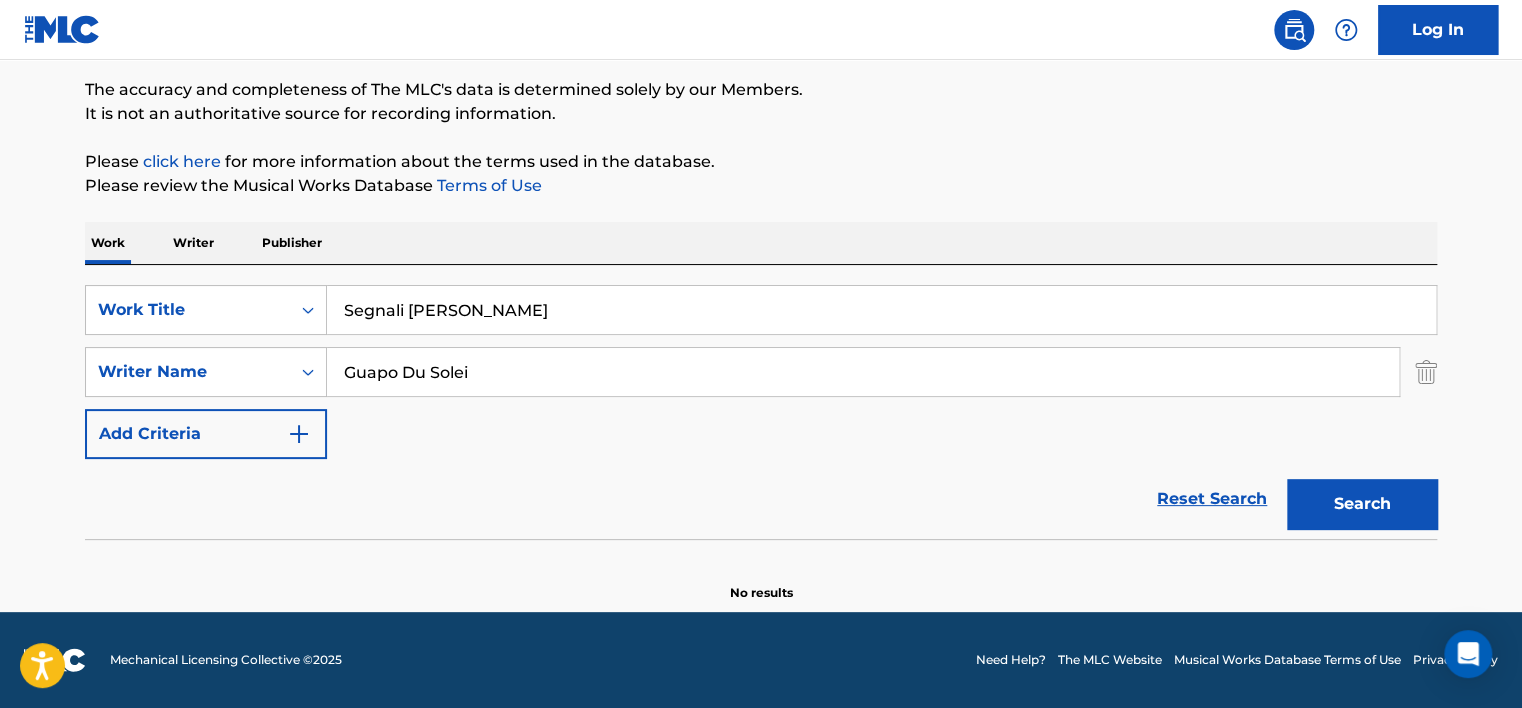 type on "Guapo Du Solei" 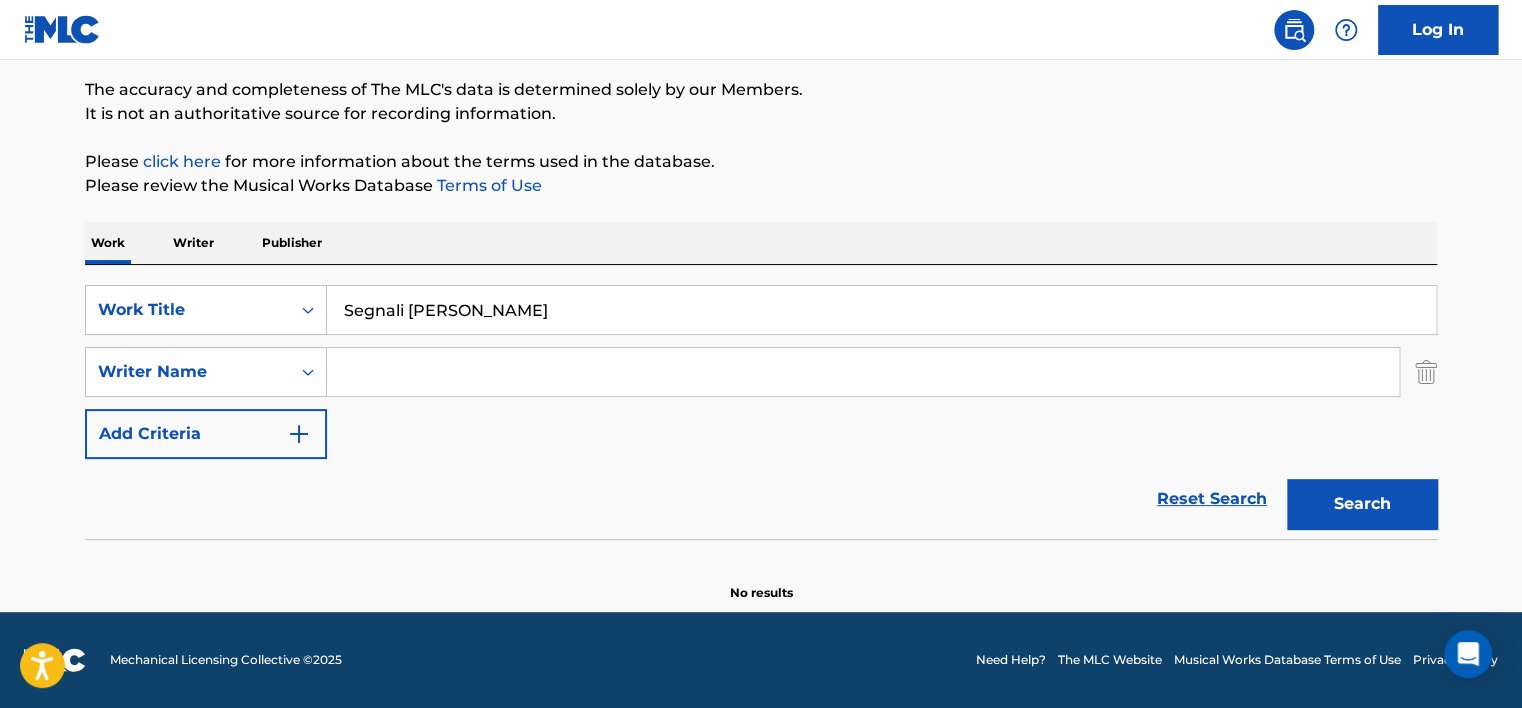 click on "Search" at bounding box center (1362, 504) 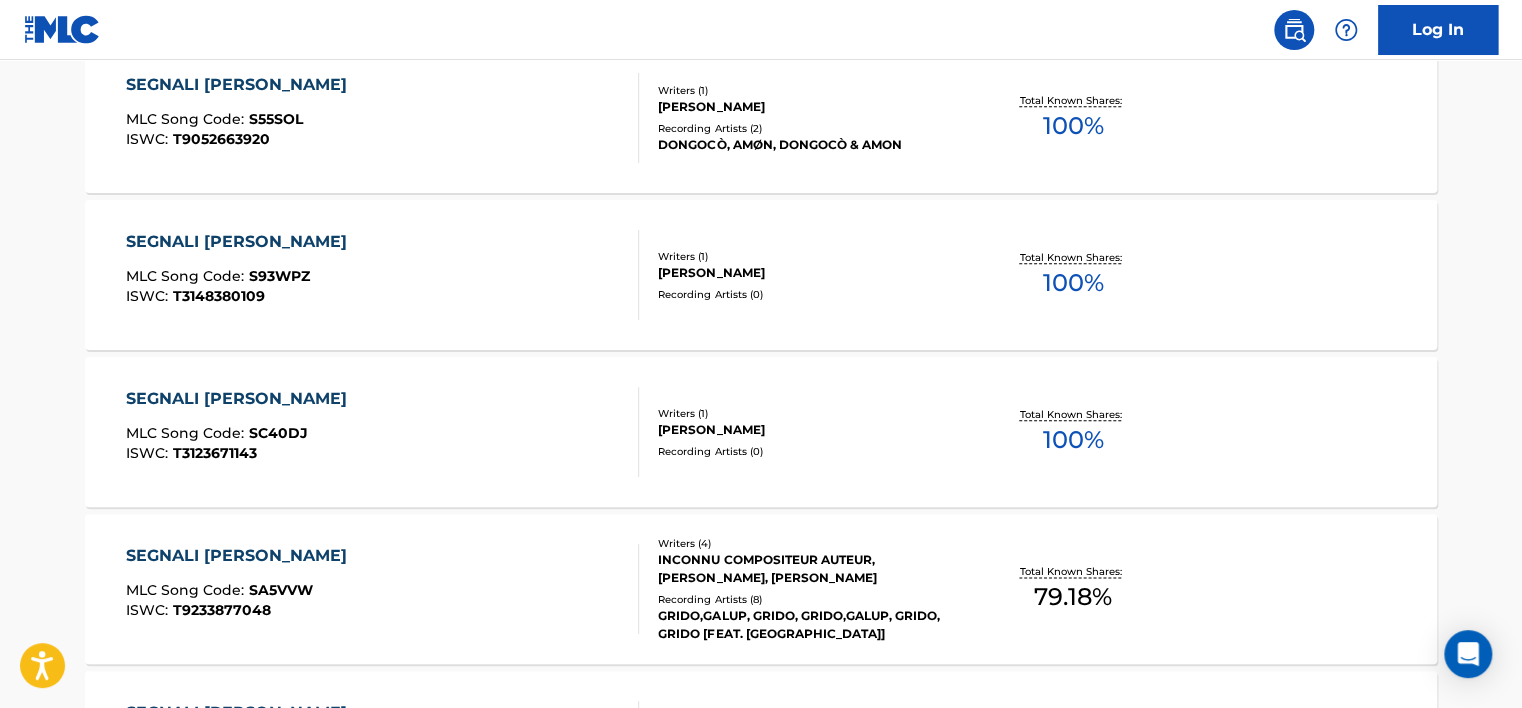scroll, scrollTop: 860, scrollLeft: 0, axis: vertical 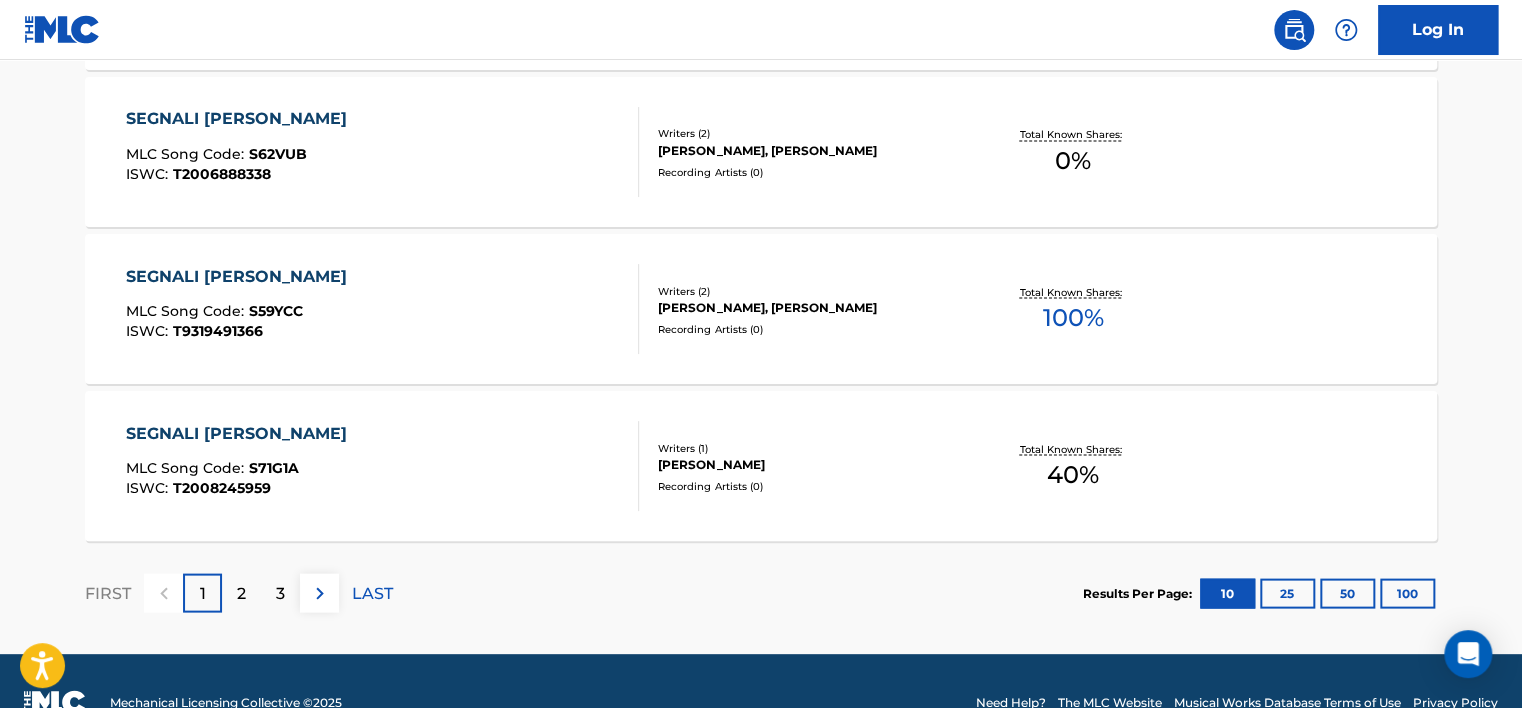 click on "2" at bounding box center [241, 592] 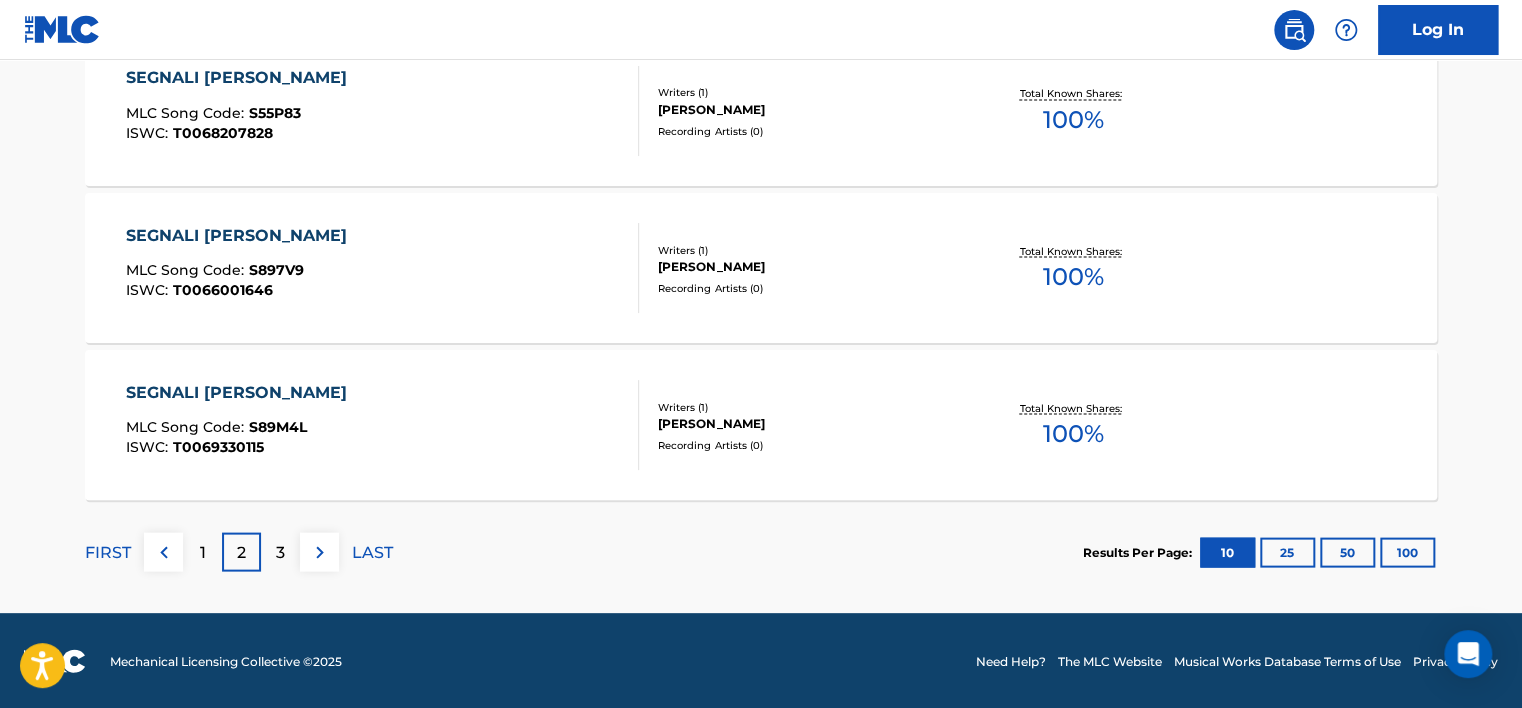 click on "3" at bounding box center [280, 551] 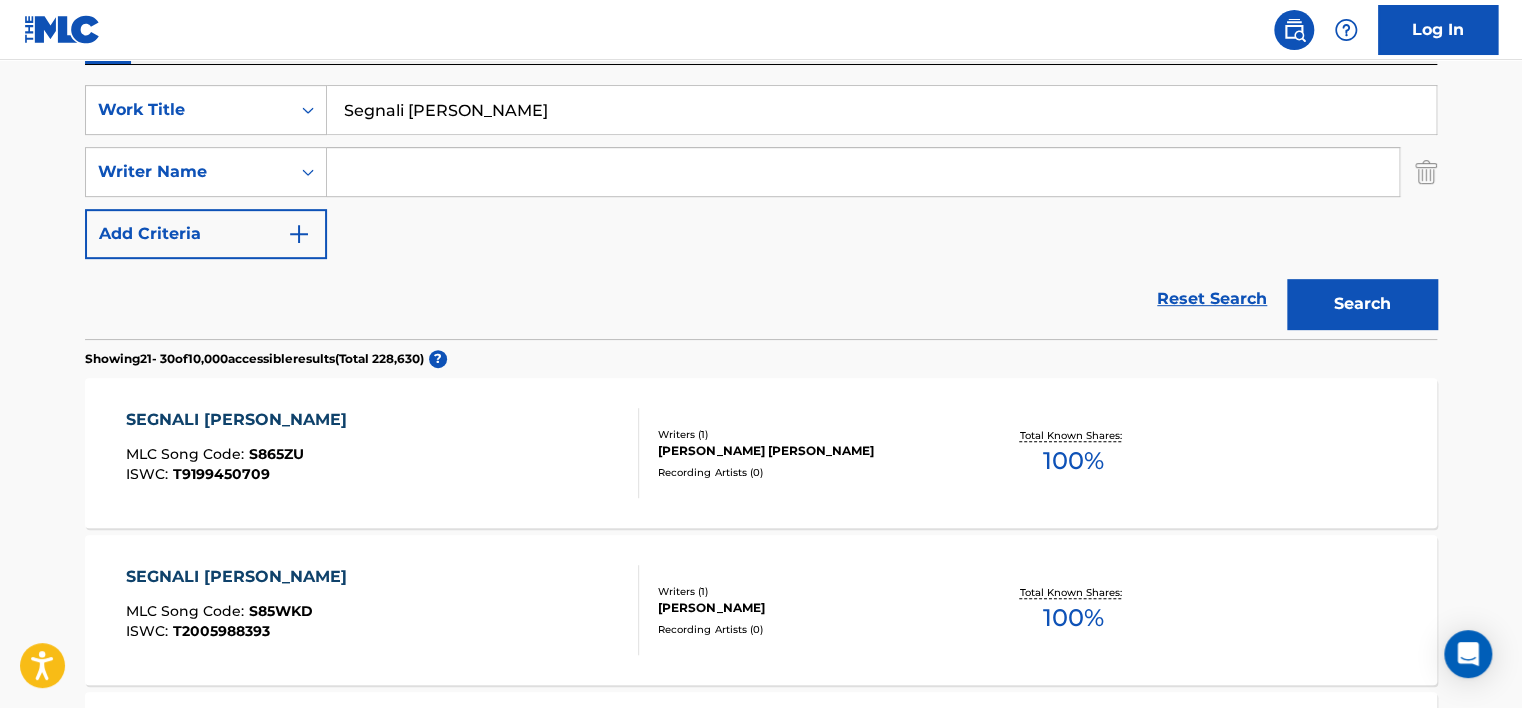 scroll, scrollTop: 301, scrollLeft: 0, axis: vertical 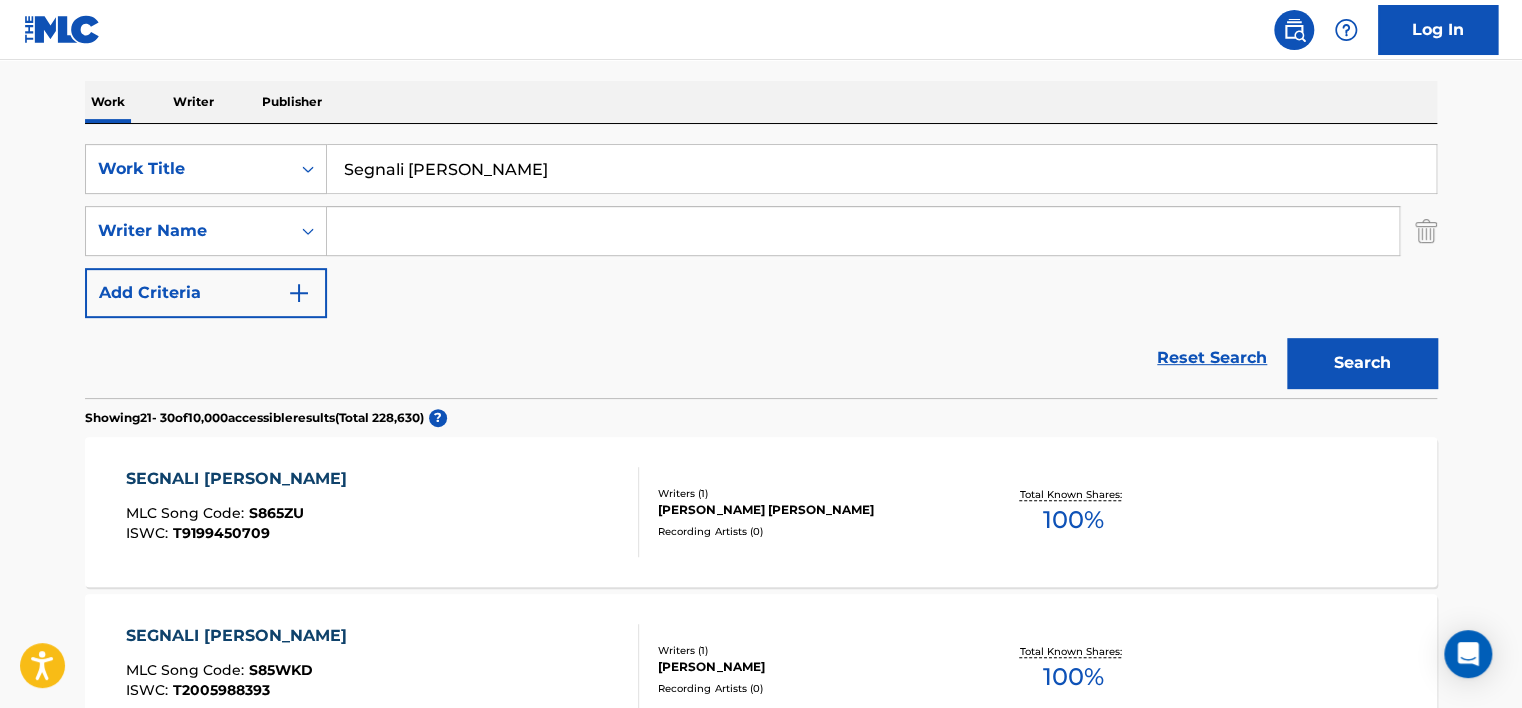 click at bounding box center [863, 231] 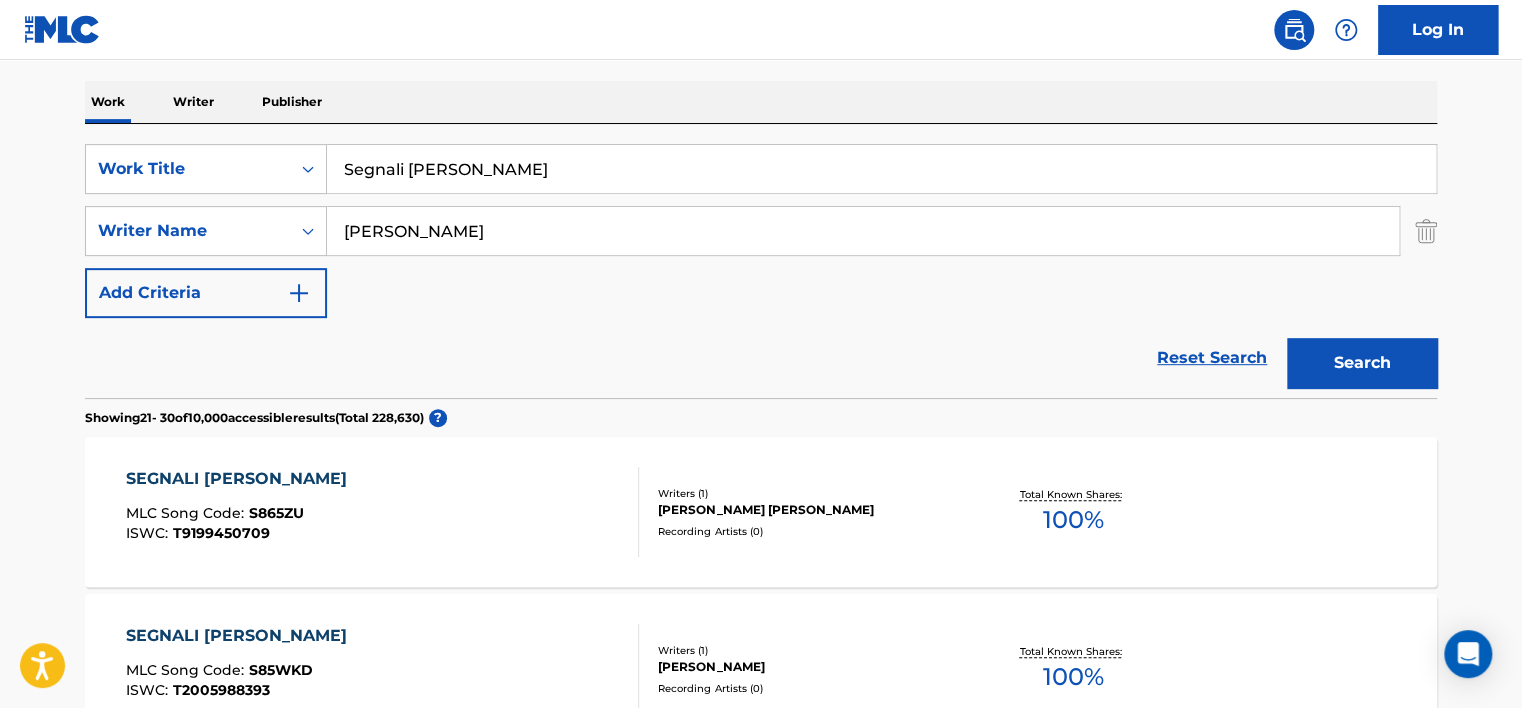 type on "[PERSON_NAME]" 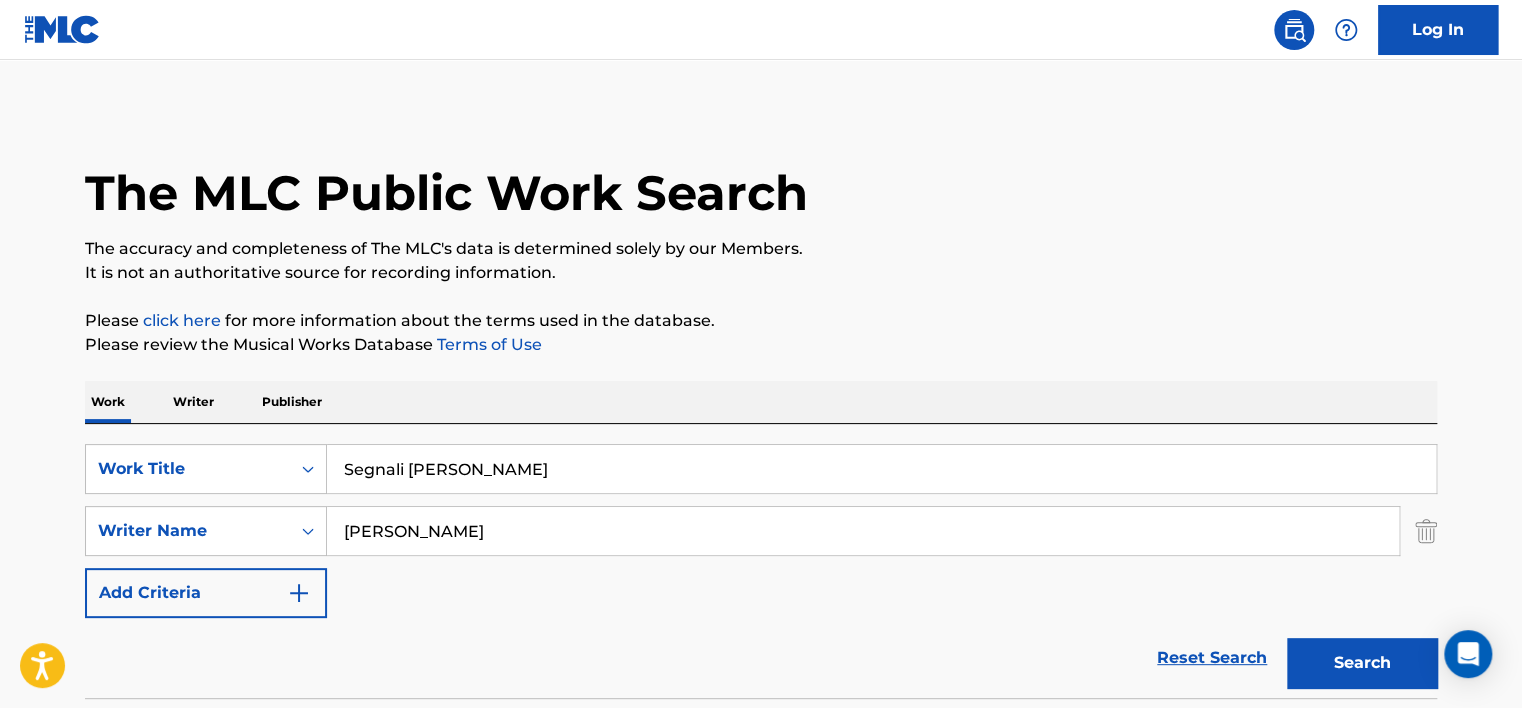 scroll, scrollTop: 0, scrollLeft: 0, axis: both 